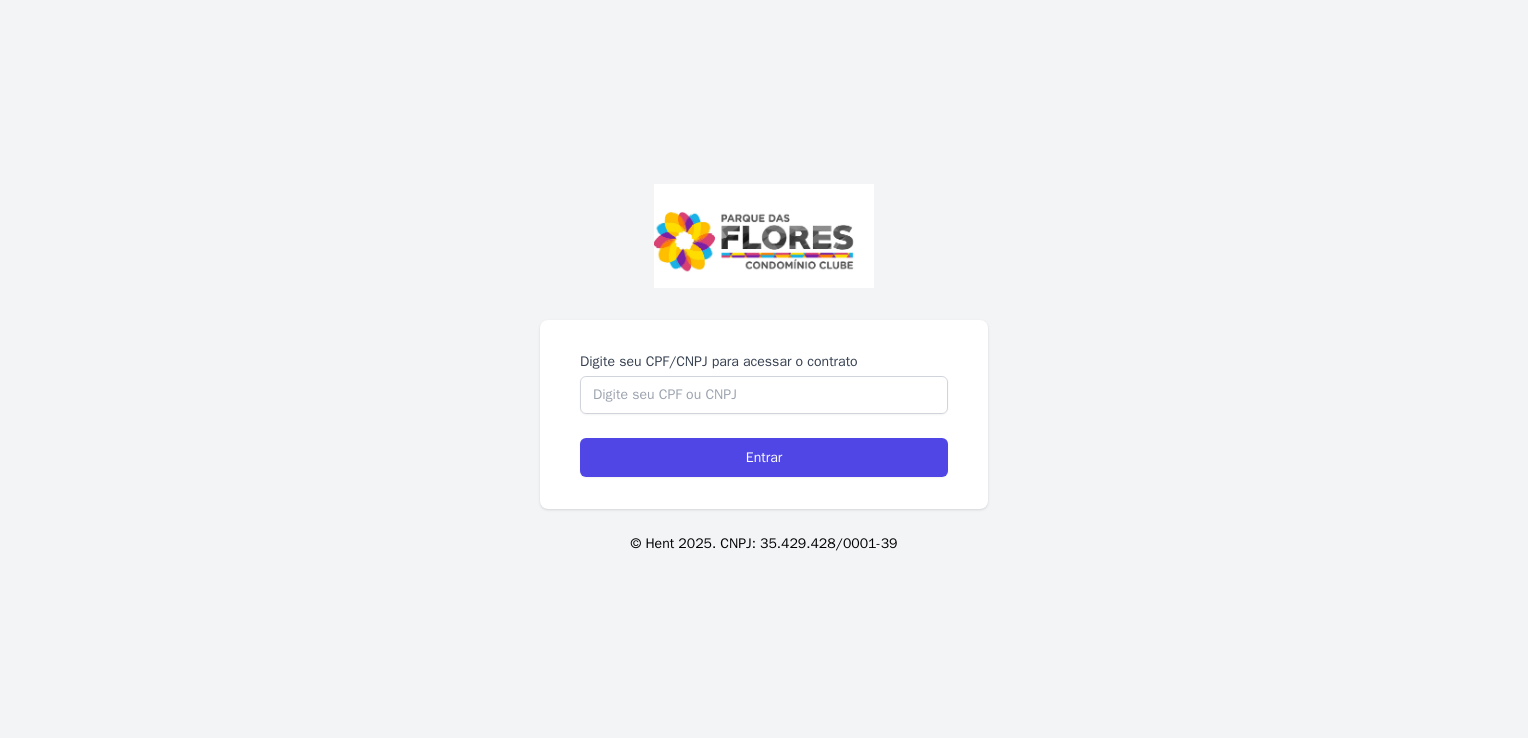 scroll, scrollTop: 0, scrollLeft: 0, axis: both 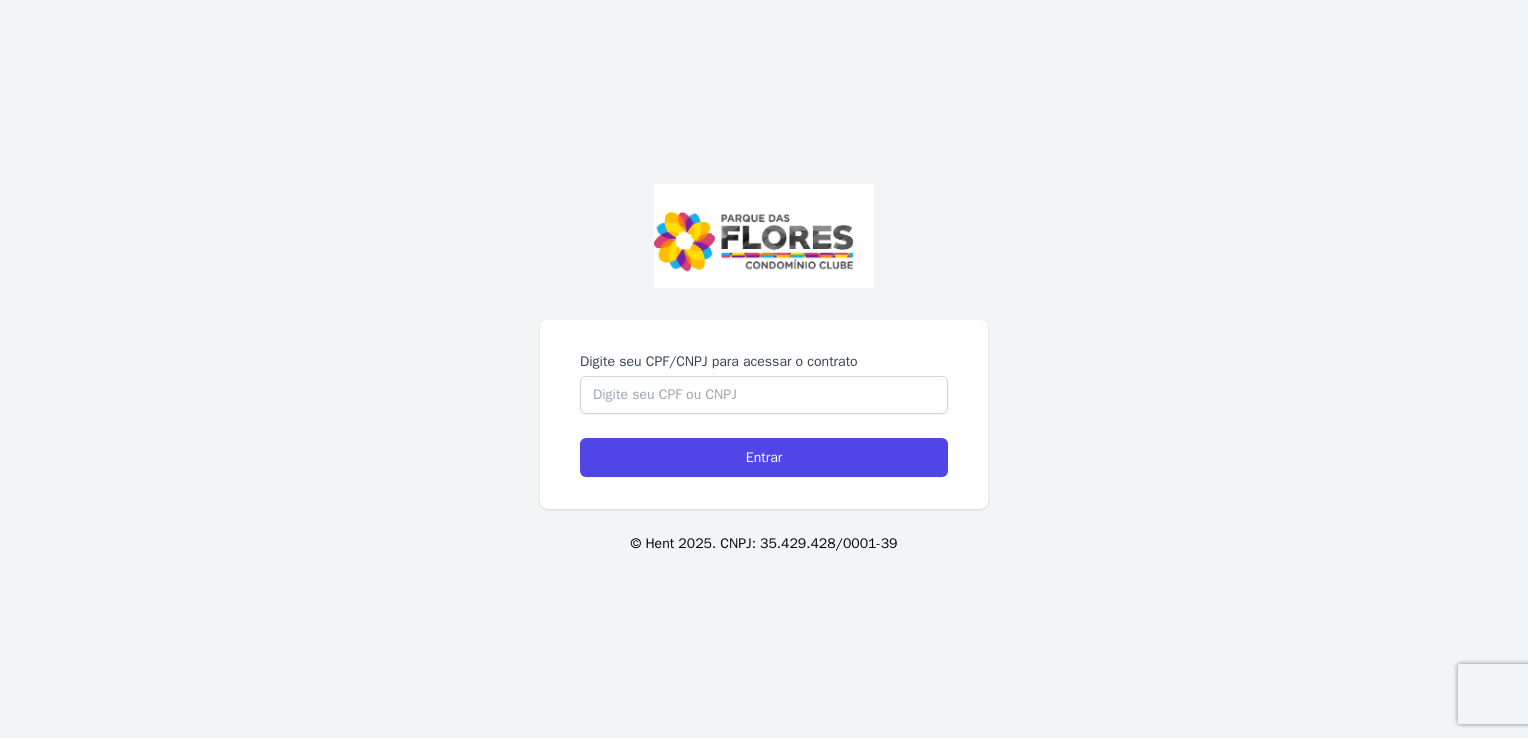 click on "Digite seu CPF/CNPJ para acessar o contrato
Entrar" at bounding box center (764, 414) 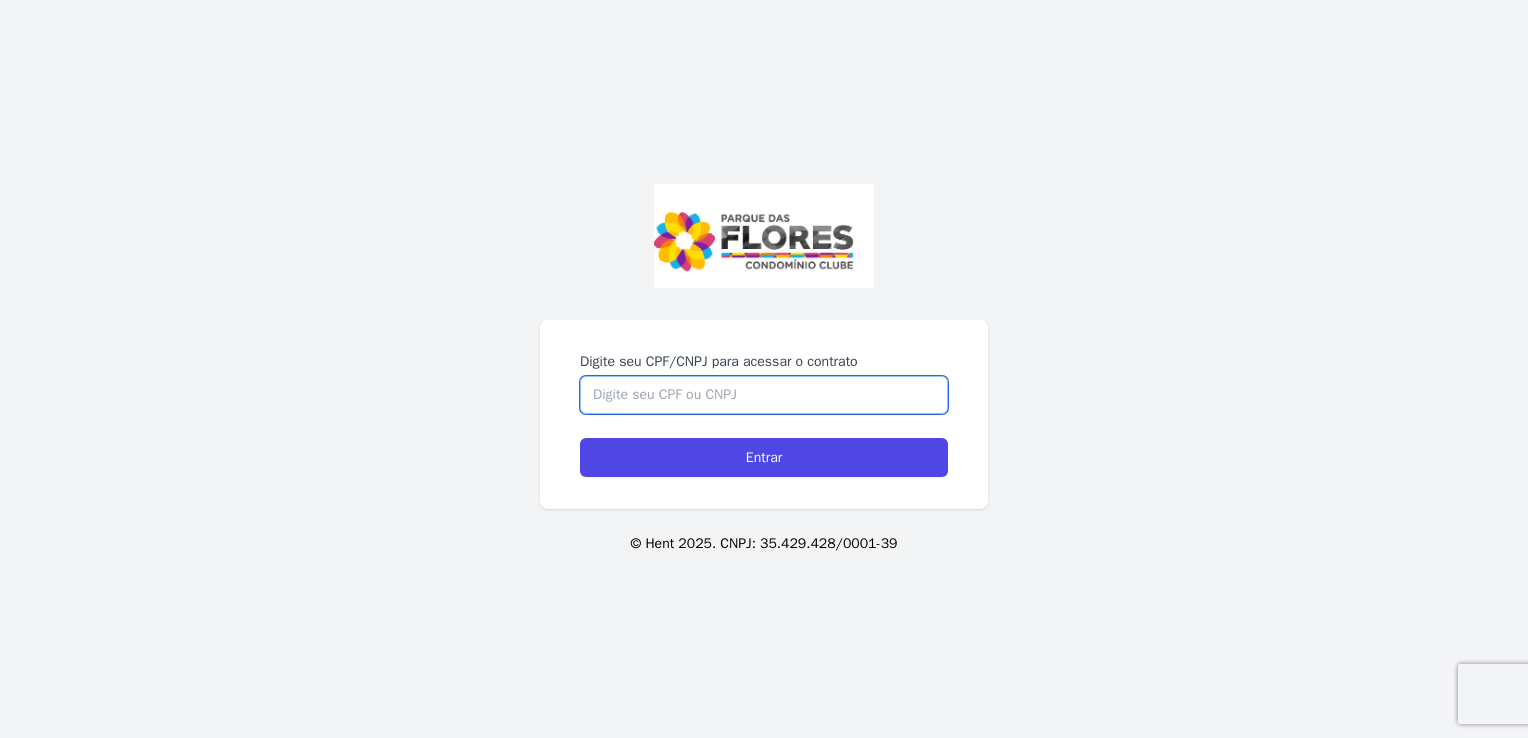 click on "Digite seu CPF/CNPJ para acessar o contrato" at bounding box center (764, 395) 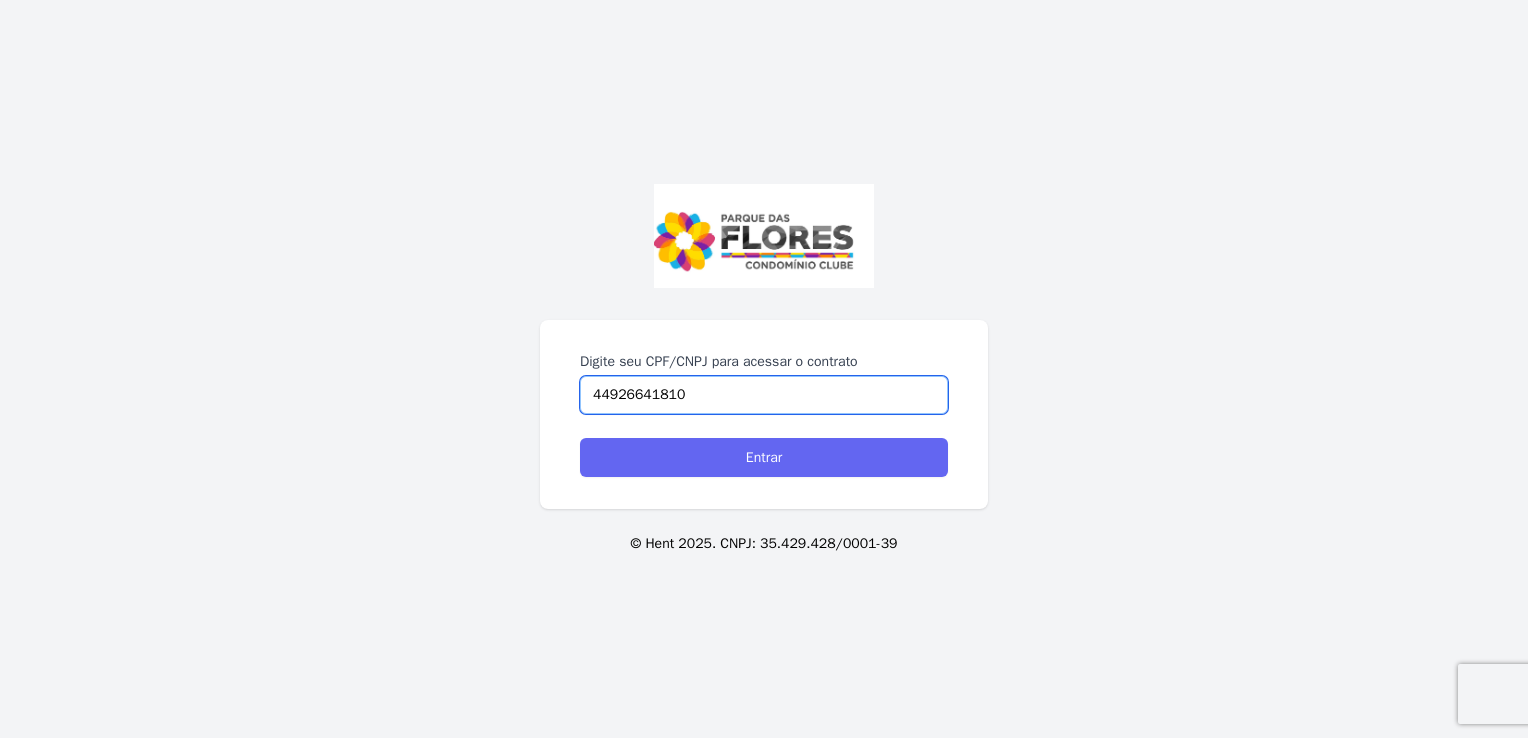 type on "44926641810" 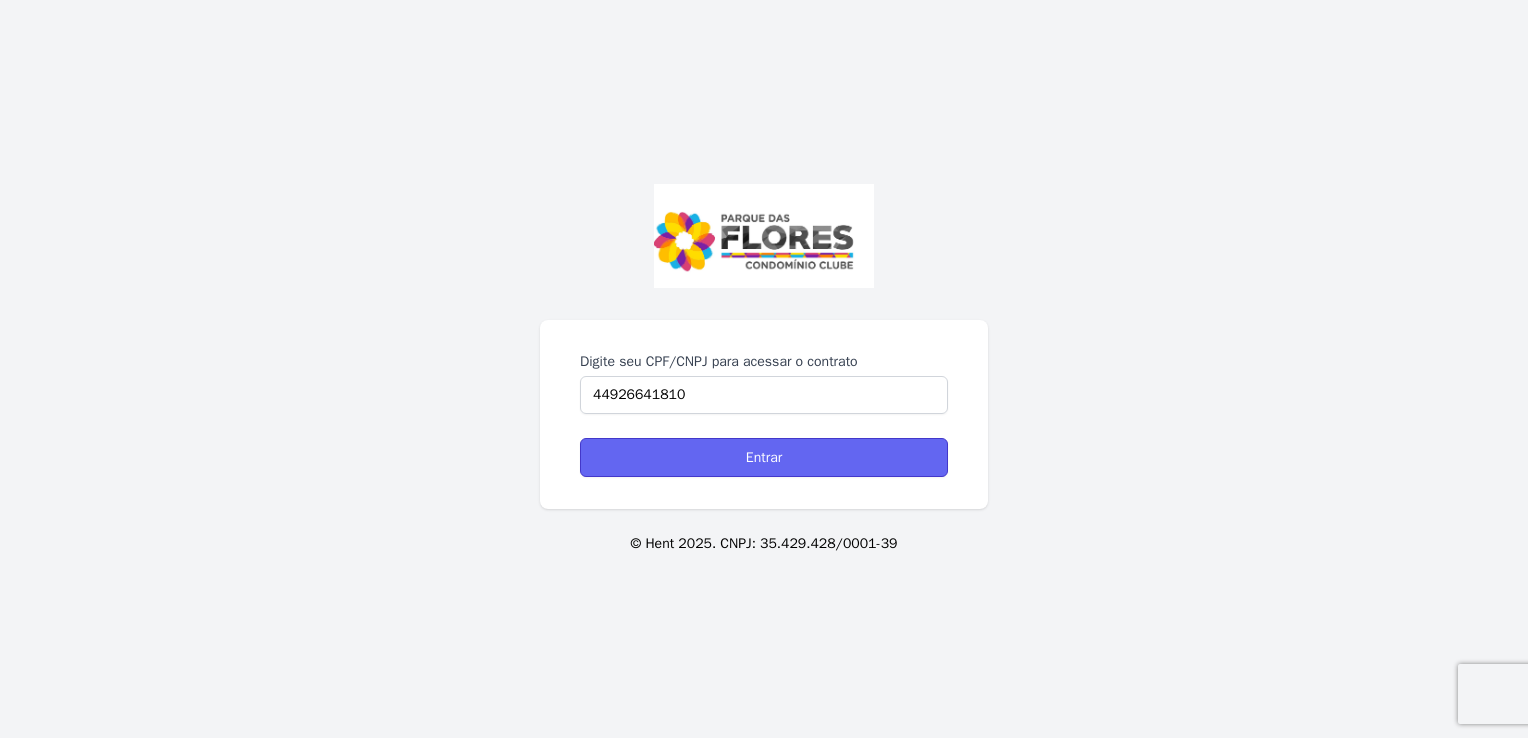 click on "Entrar" at bounding box center [764, 457] 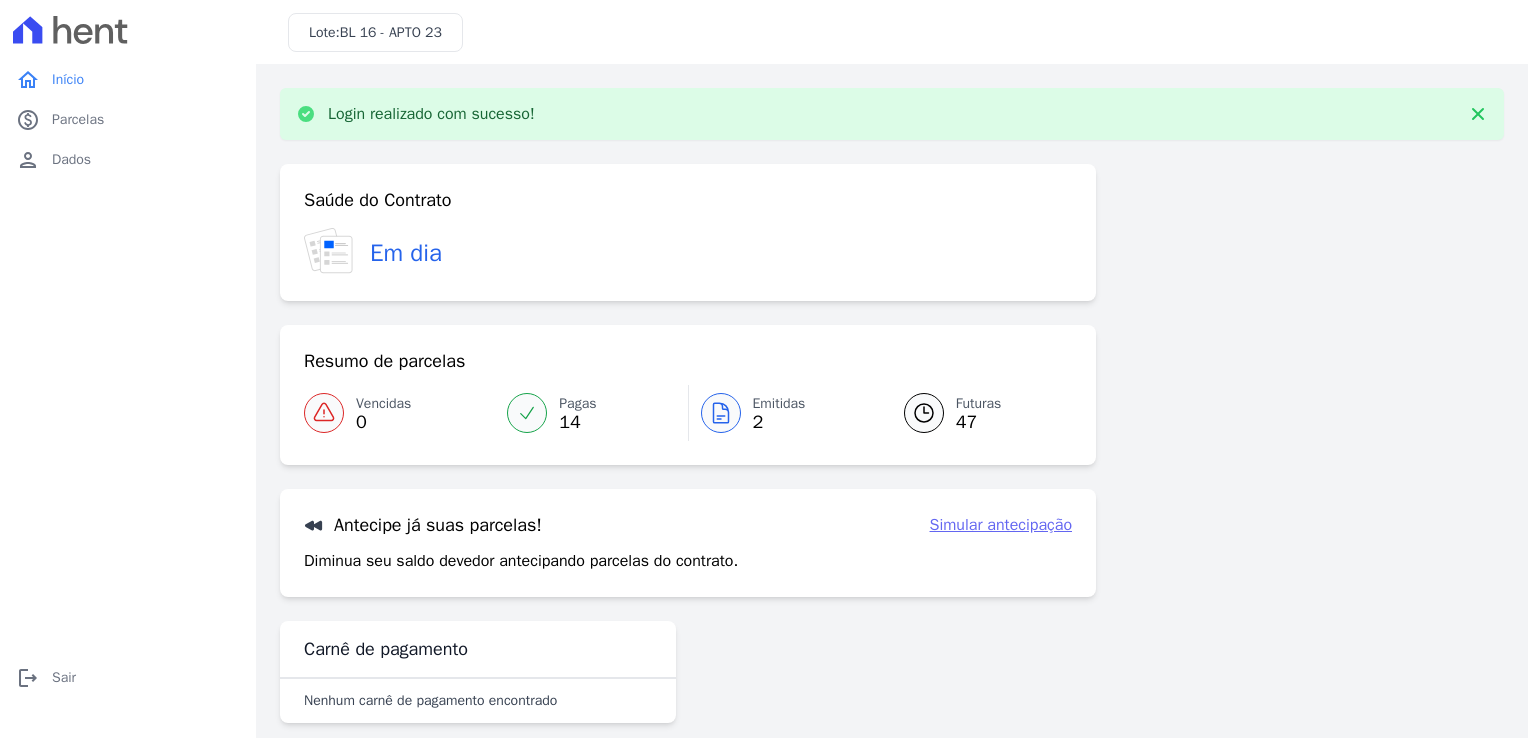 scroll, scrollTop: 0, scrollLeft: 0, axis: both 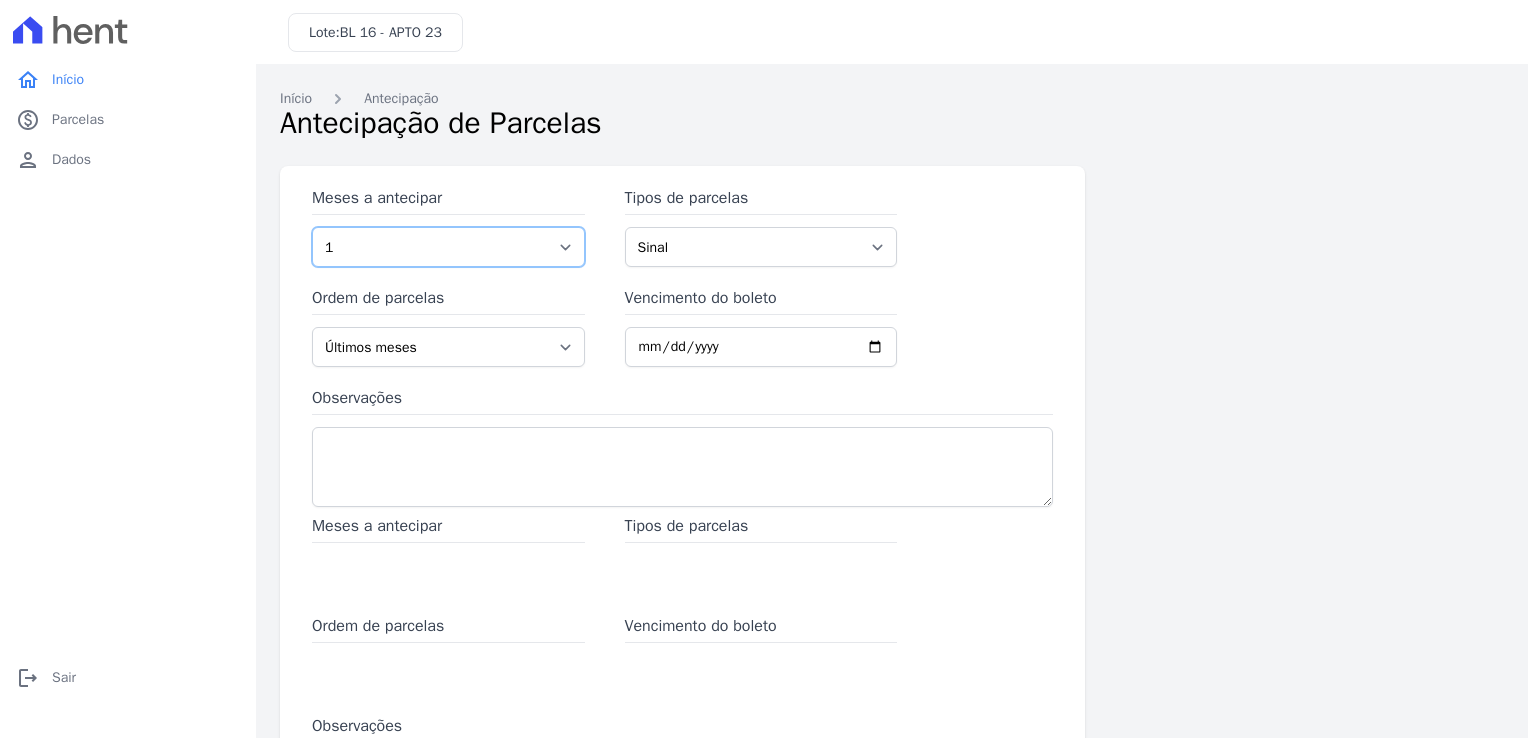 click on "1
2
3
4
5
6
7
8
9
10
11
12
13
14
15
16
17
18
19
20
21
22
23
24
25
26
27
28
29
30
31" at bounding box center [448, 247] 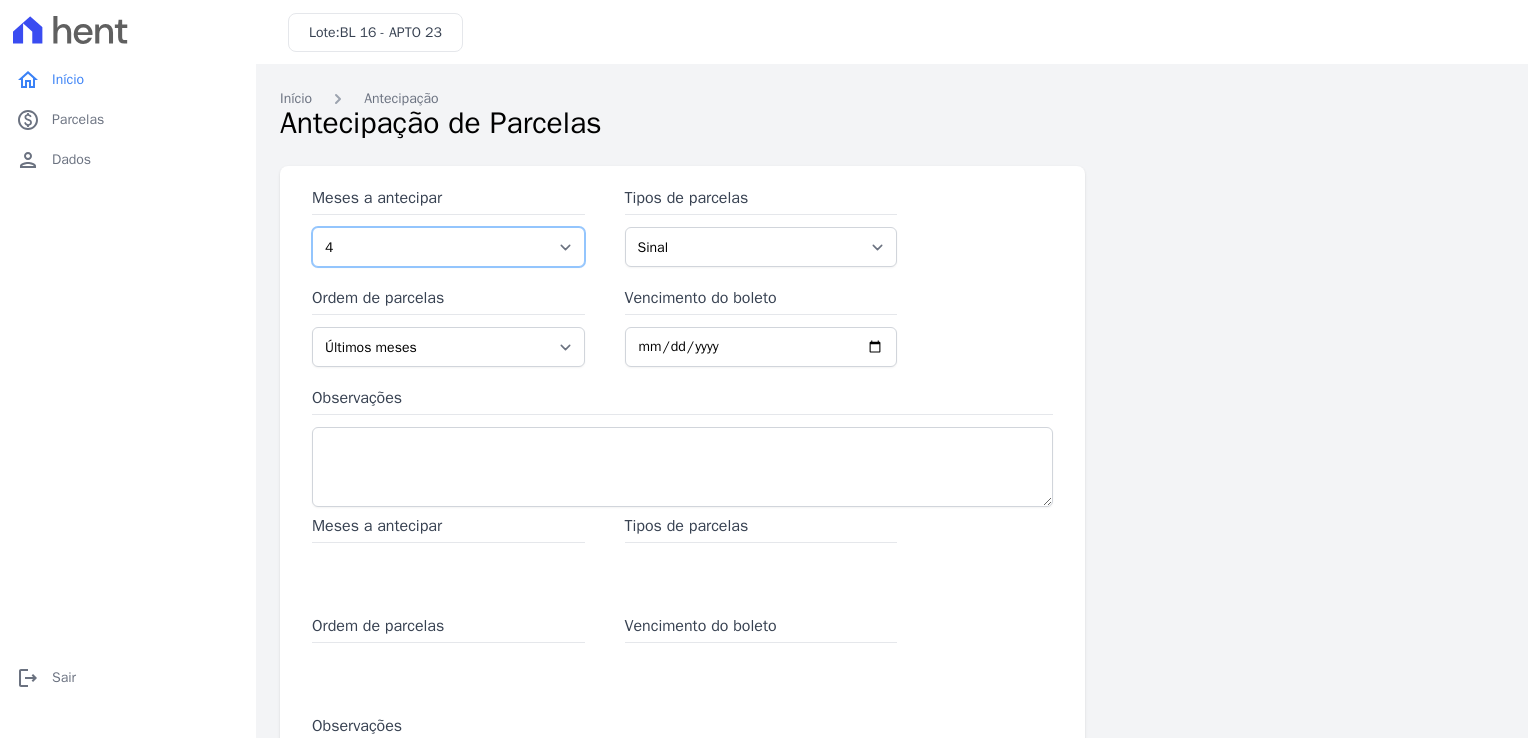 click on "1
2
3
4
5
6
7
8
9
10
11
12
13
14
15
16
17
18
19
20
21
22
23
24
25
26
27
28
29
30
31" at bounding box center [448, 247] 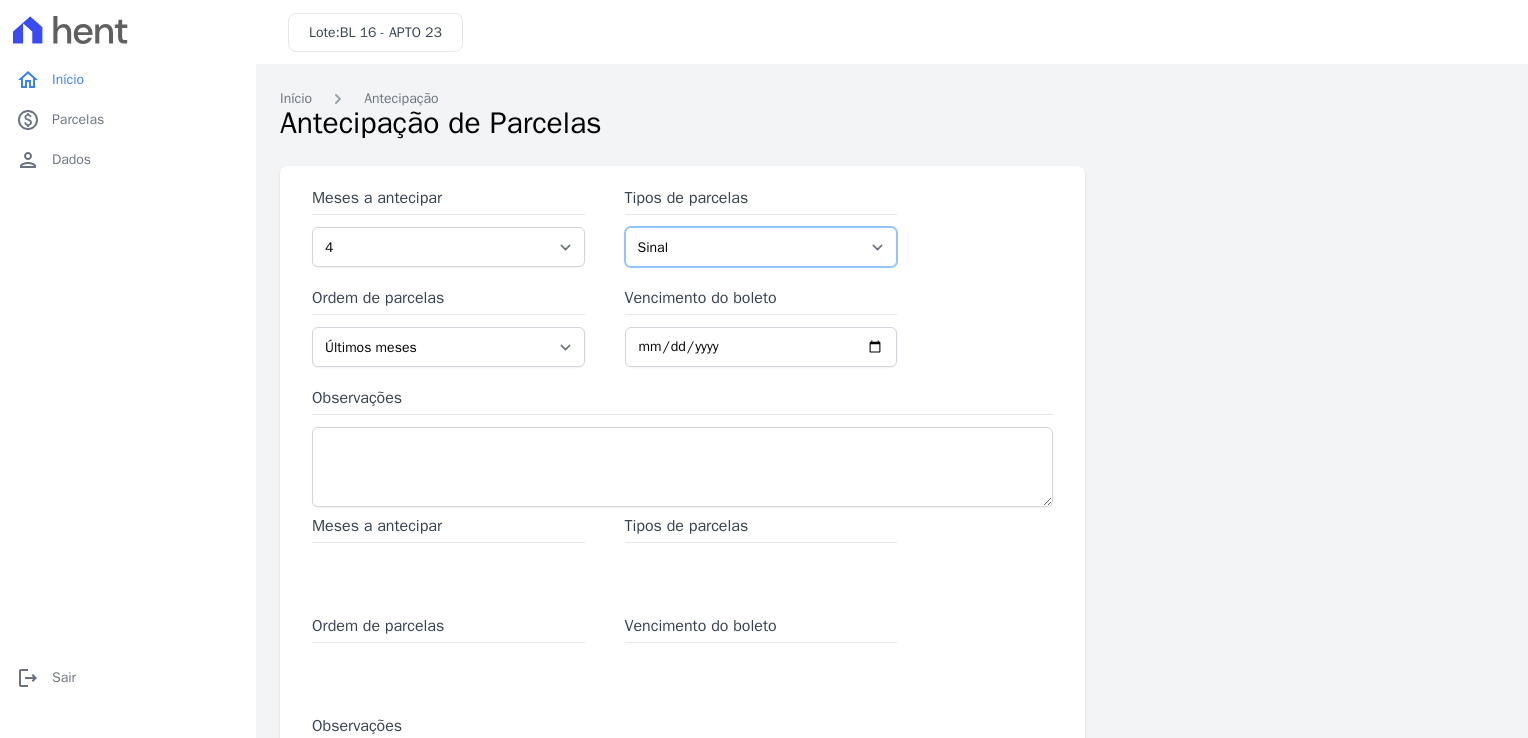 click on "Sinal
Parcela do Cliente
Parcela Normal
Financiamento CEF" at bounding box center [761, 247] 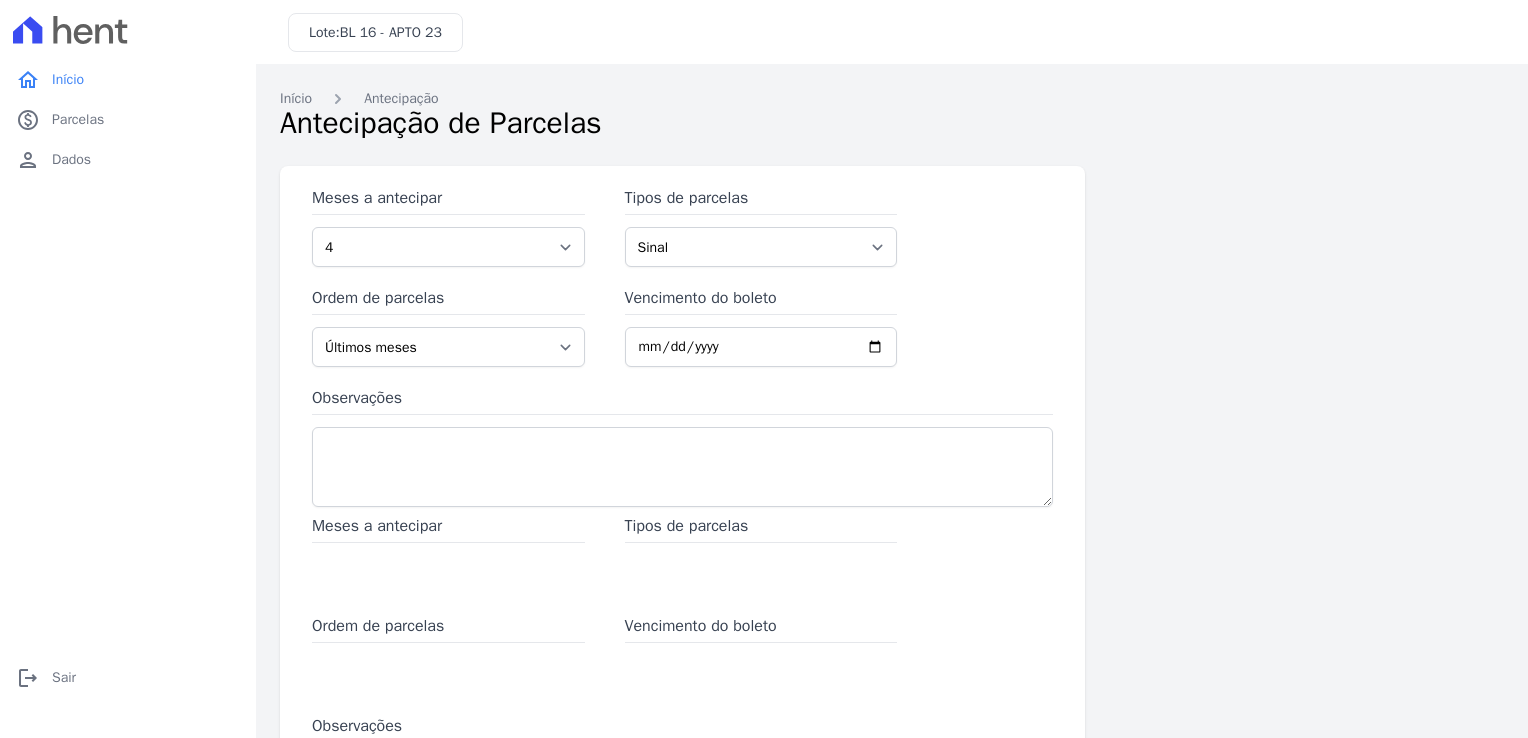 click on "Meses a antecipar
1
2
3
4
5
6
7
8
9
10
11
12
13
14
15
16
17
18
19
20
21
22
23
24
25
26
27
28
29
30
31
Tipos de parcelas
Sinal
Parcela do Cliente
Parcela Normal
Financiamento CEF
Ordem de parcelas
Últimos meses
Primeiros meses
Vencimento do boleto
Observações
Meses a antecipar
Tipos de parcelas
Ordem de parcelas
Vencimento do boleto
Observações
Concluir
1
de 2
Cancelar
Voltar
Avançar" at bounding box center (892, 546) 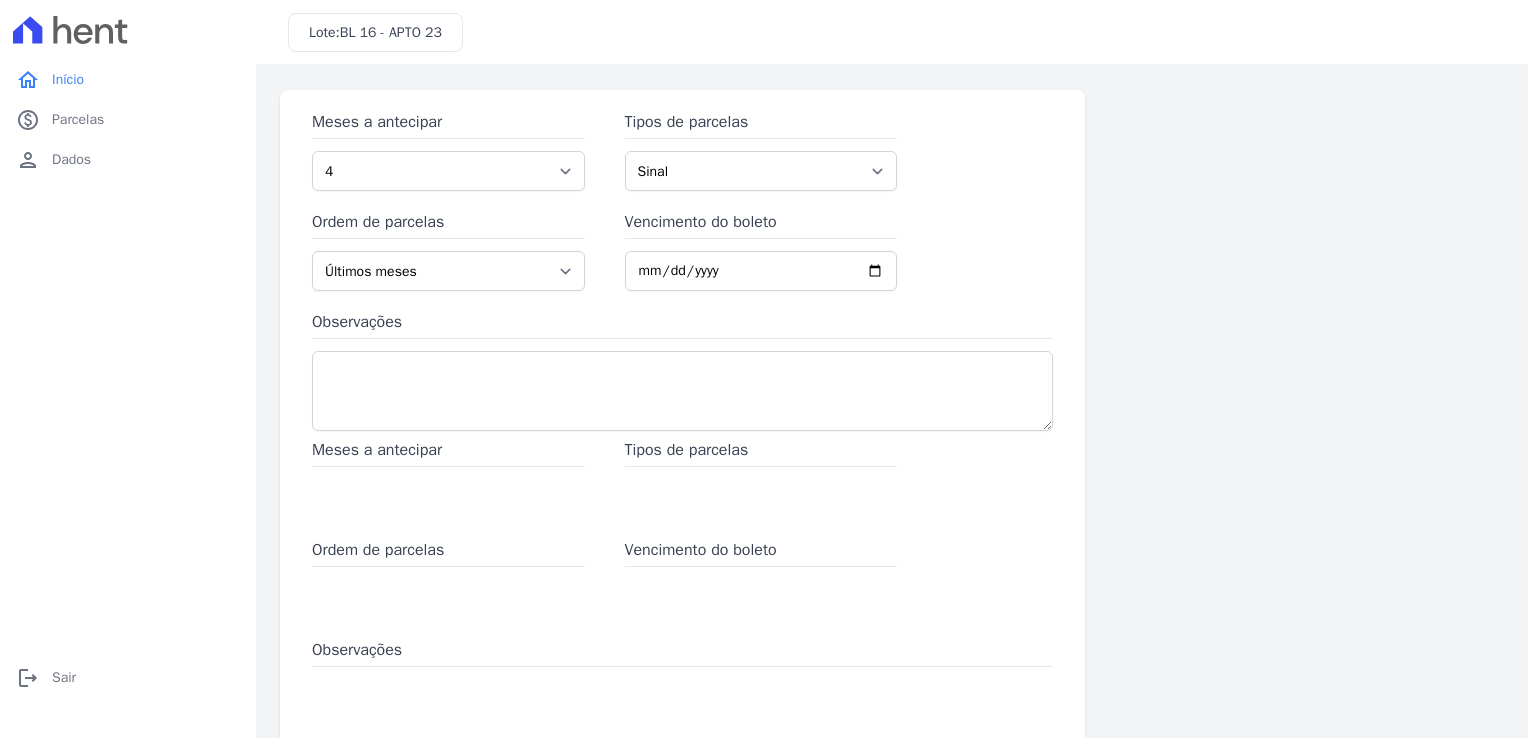 scroll, scrollTop: 87, scrollLeft: 0, axis: vertical 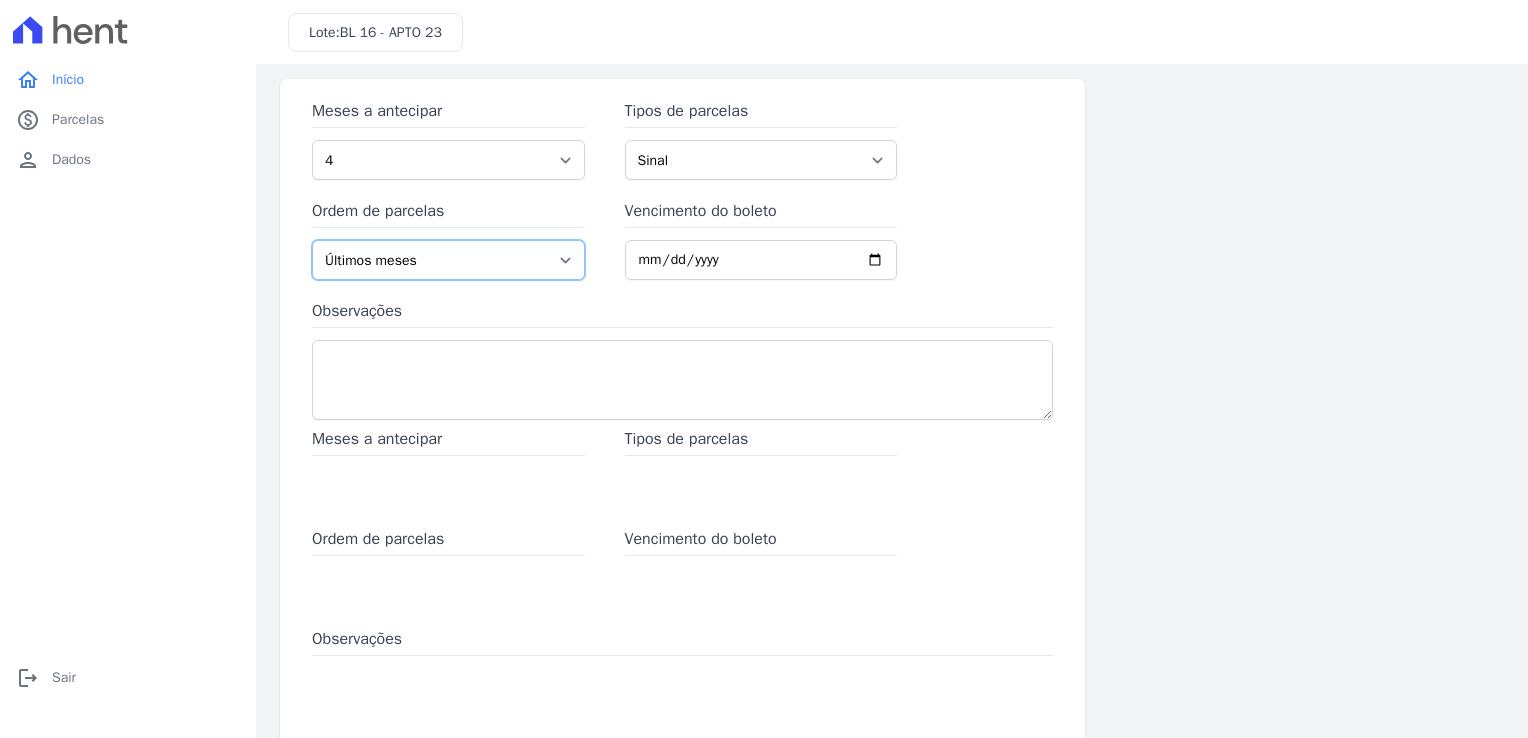 click on "Últimos meses
Primeiros meses" at bounding box center [448, 260] 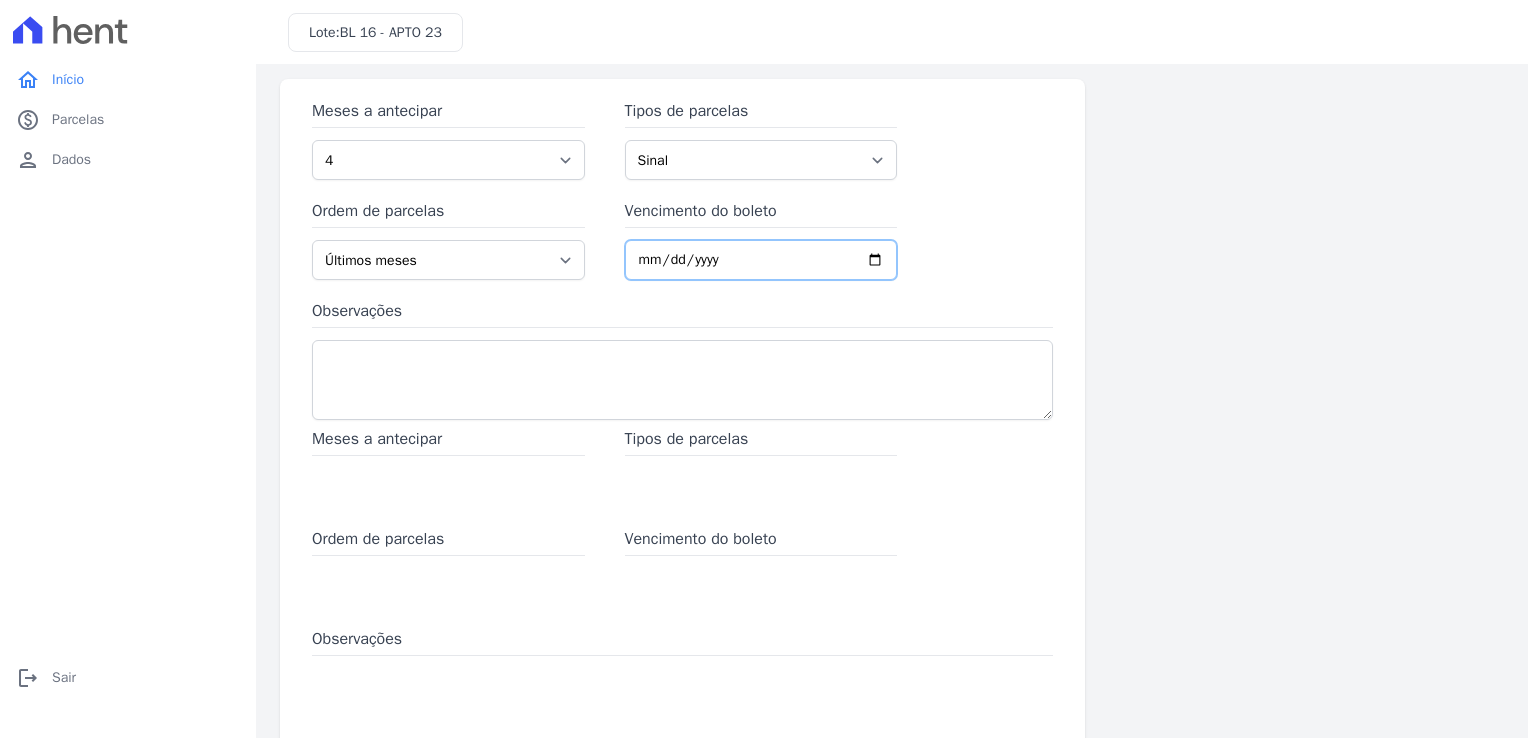 click on "Vencimento do boleto" at bounding box center (761, 260) 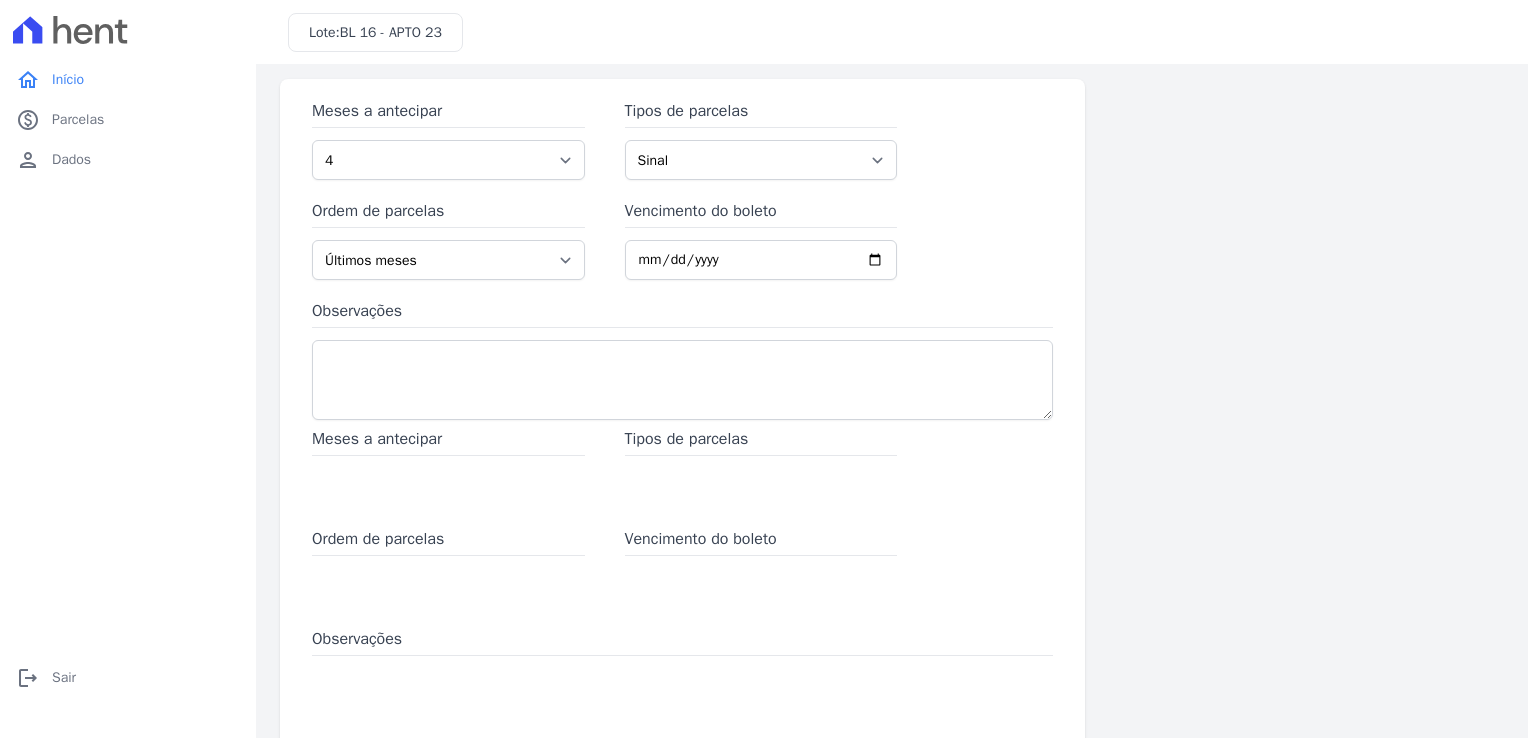click on "Meses a antecipar
1
2
3
4
5
6
7
8
9
10
11
12
13
14
15
16
17
18
19
20
21
22
23
24
25
26
27
28
29
30
31
Tipos de parcelas
Sinal
Parcela do Cliente
Parcela Normal
Financiamento CEF
Ordem de parcelas
Últimos meses
Primeiros meses
Vencimento do boleto
Observações
Meses a antecipar
Tipos de parcelas
Ordem de parcelas
Vencimento do boleto
Observações
Concluir
1
de 2
Cancelar
Voltar
Avançar" at bounding box center [892, 459] 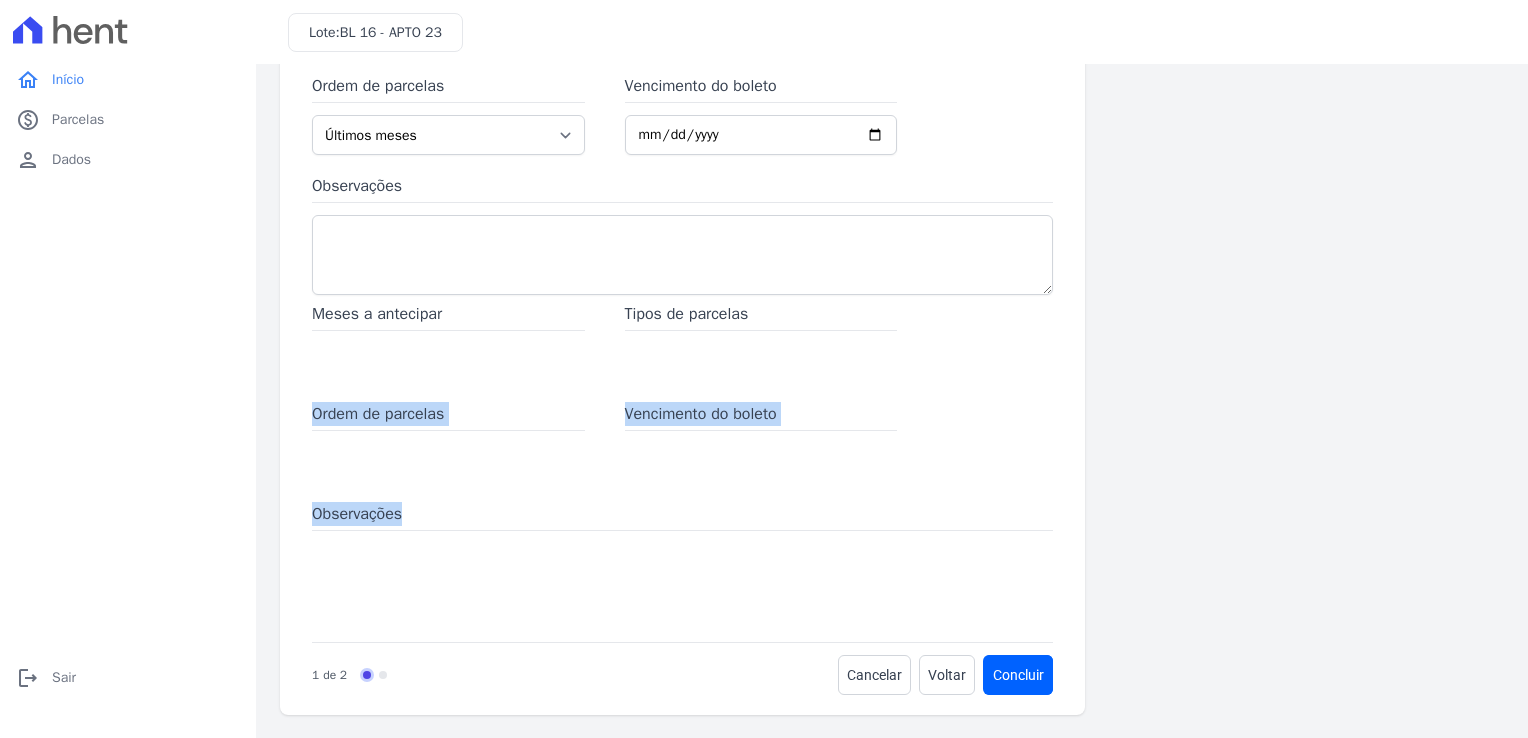 drag, startPoint x: 1506, startPoint y: 506, endPoint x: 1507, endPoint y: 382, distance: 124.004036 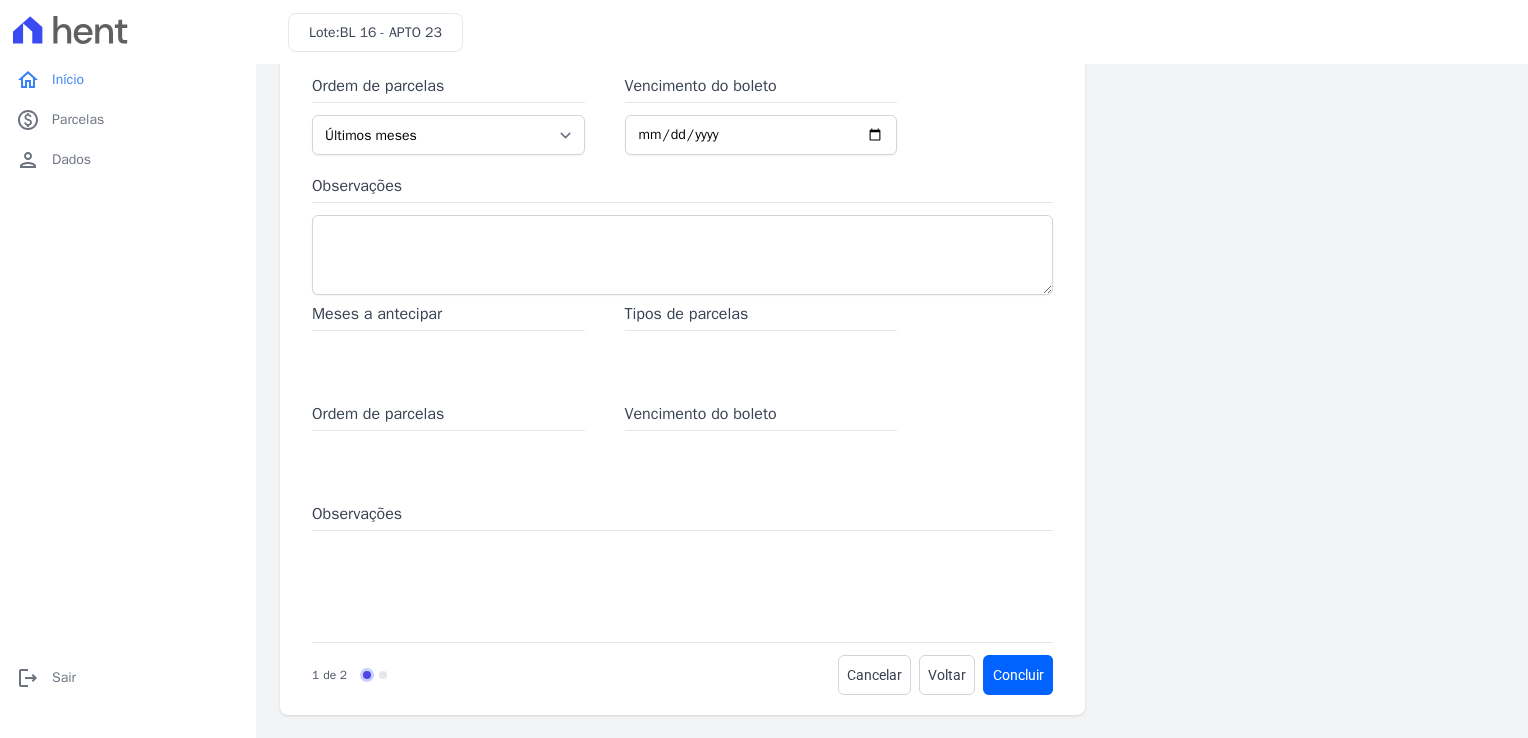 click on "Meses a antecipar
1
2
3
4
5
6
7
8
9
10
11
12
13
14
15
16
17
18
19
20
21
22
23
24
25
26
27
28
29
30
31
Tipos de parcelas
Sinal
Parcela do Cliente
Parcela Normal
Financiamento CEF
Ordem de parcelas
Últimos meses
Primeiros meses
Vencimento do boleto
Observações" at bounding box center (682, 138) 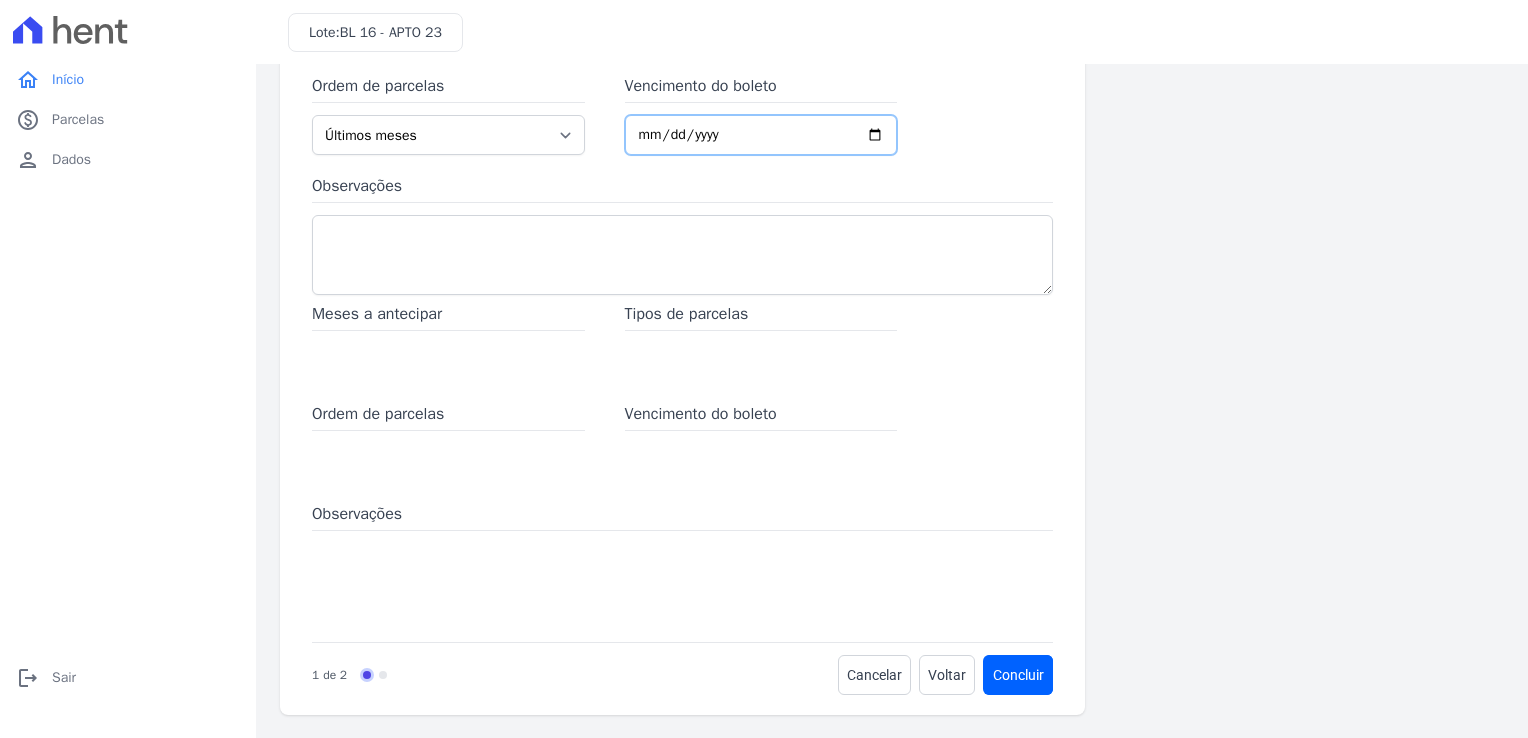click on "Vencimento do boleto" at bounding box center (761, 135) 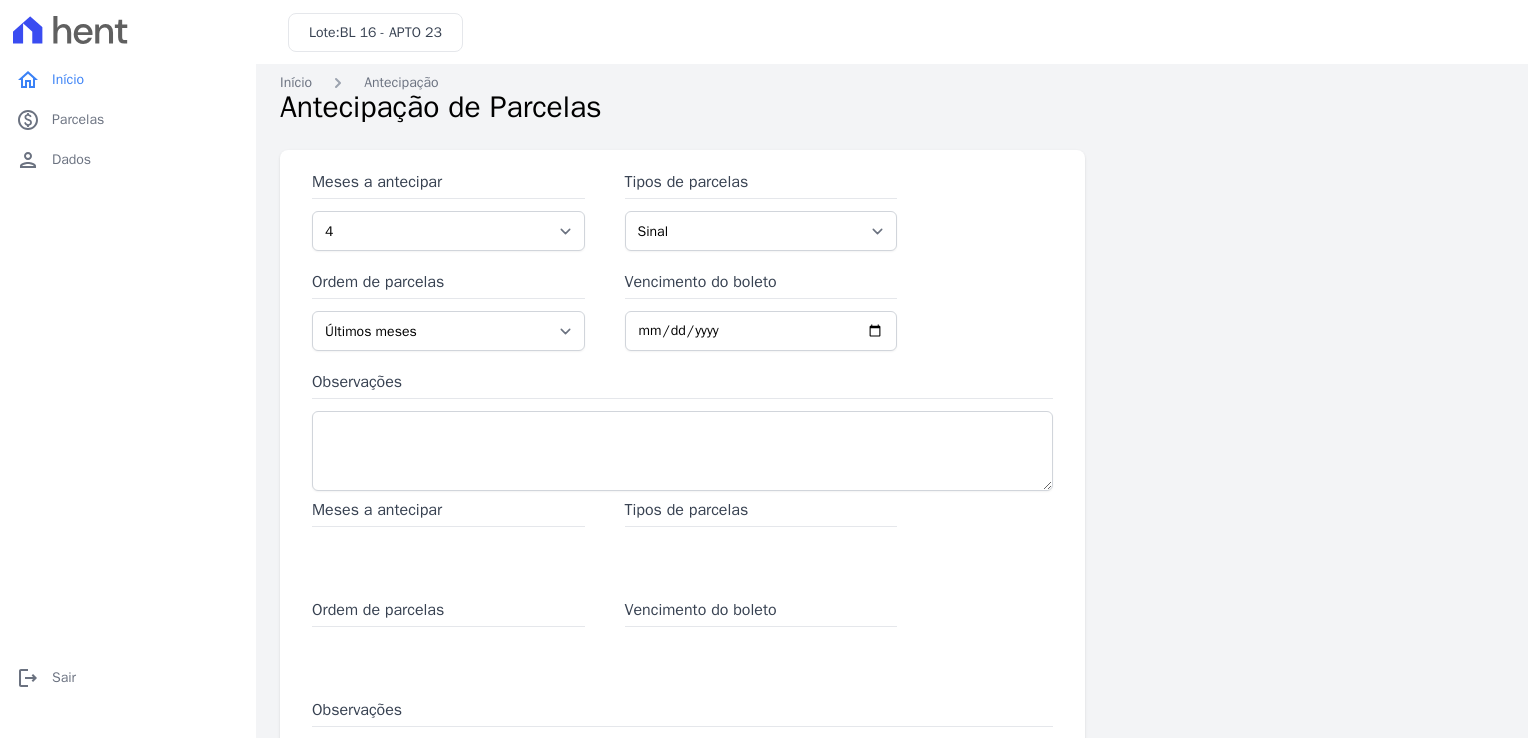 scroll, scrollTop: 0, scrollLeft: 0, axis: both 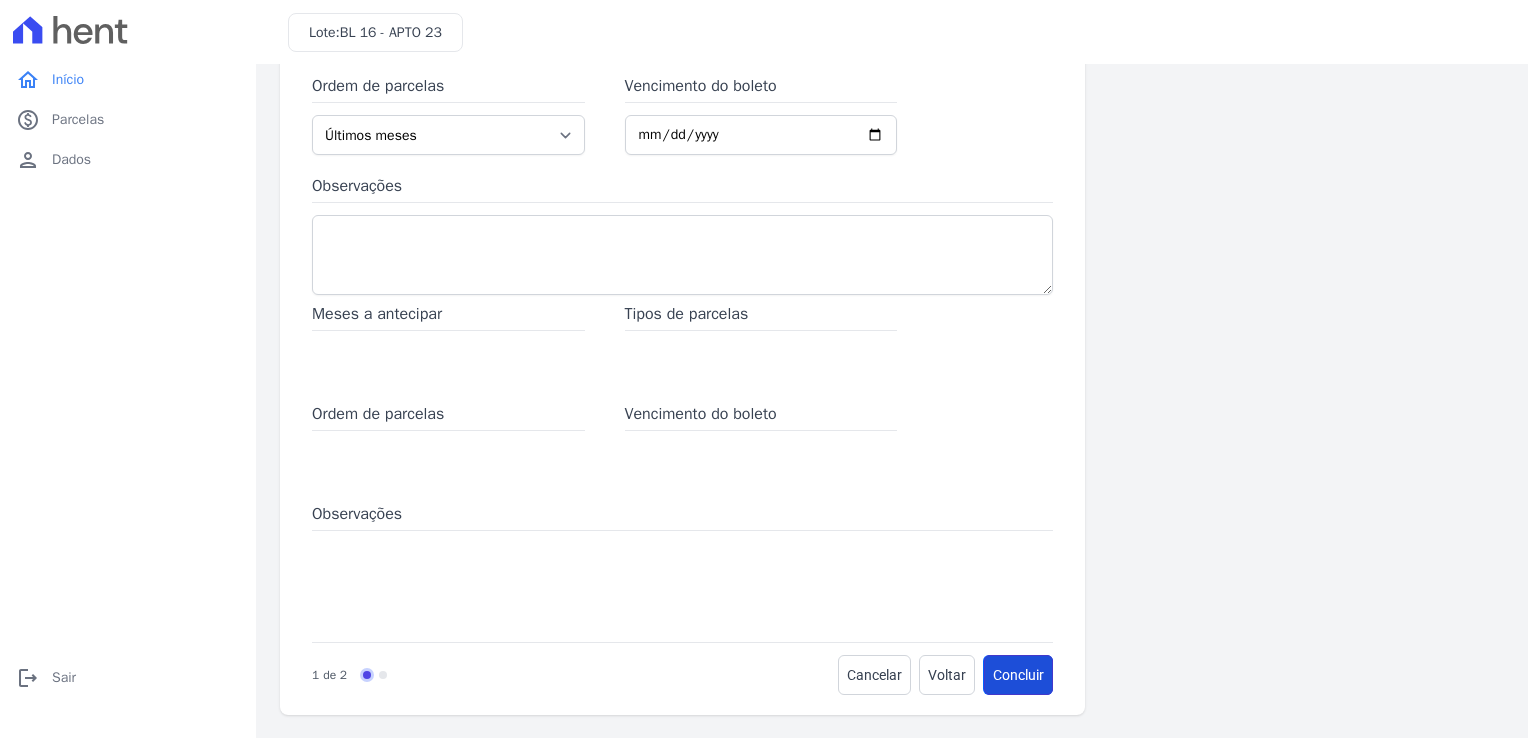 click on "Concluir" at bounding box center [1018, 675] 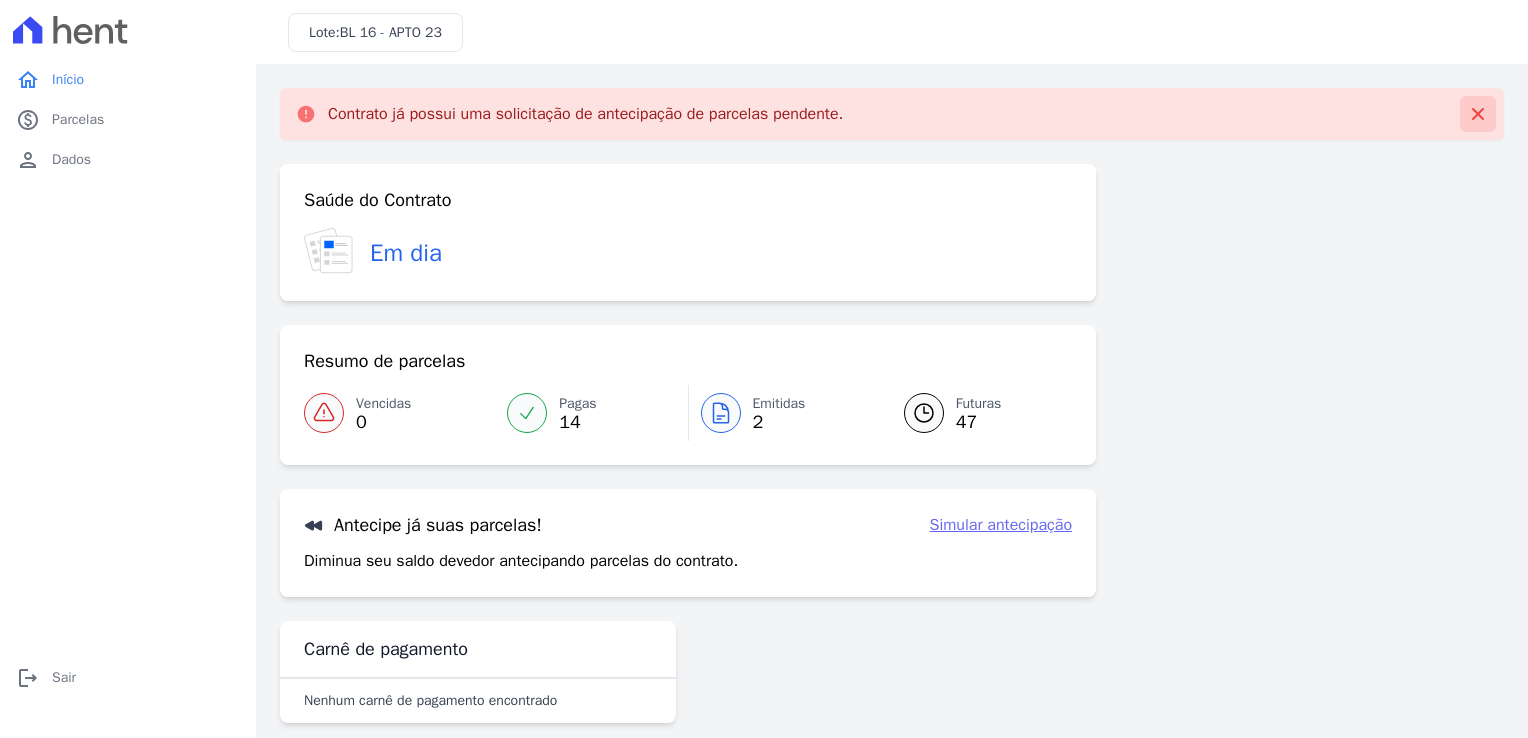 click 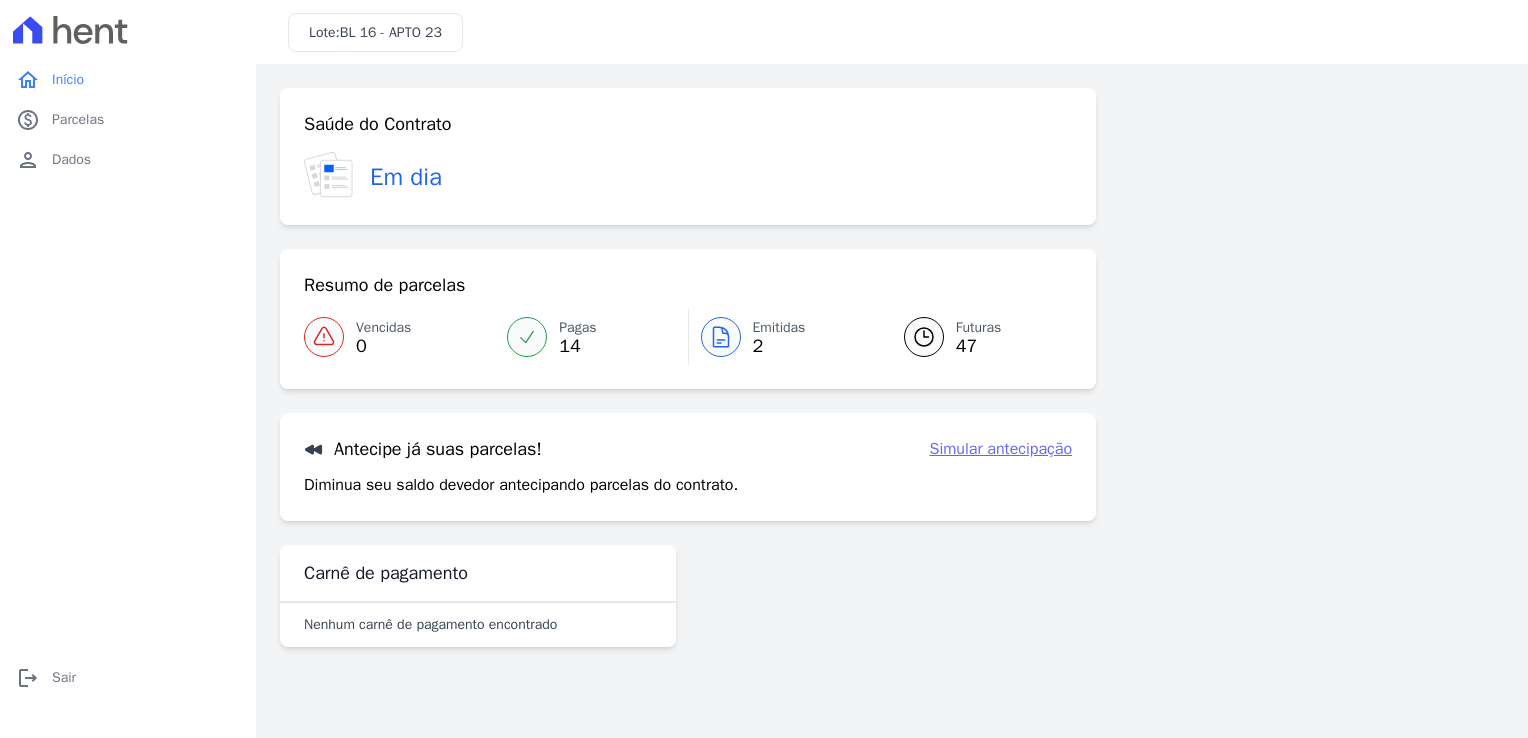 click on "Emitidas" at bounding box center [779, 327] 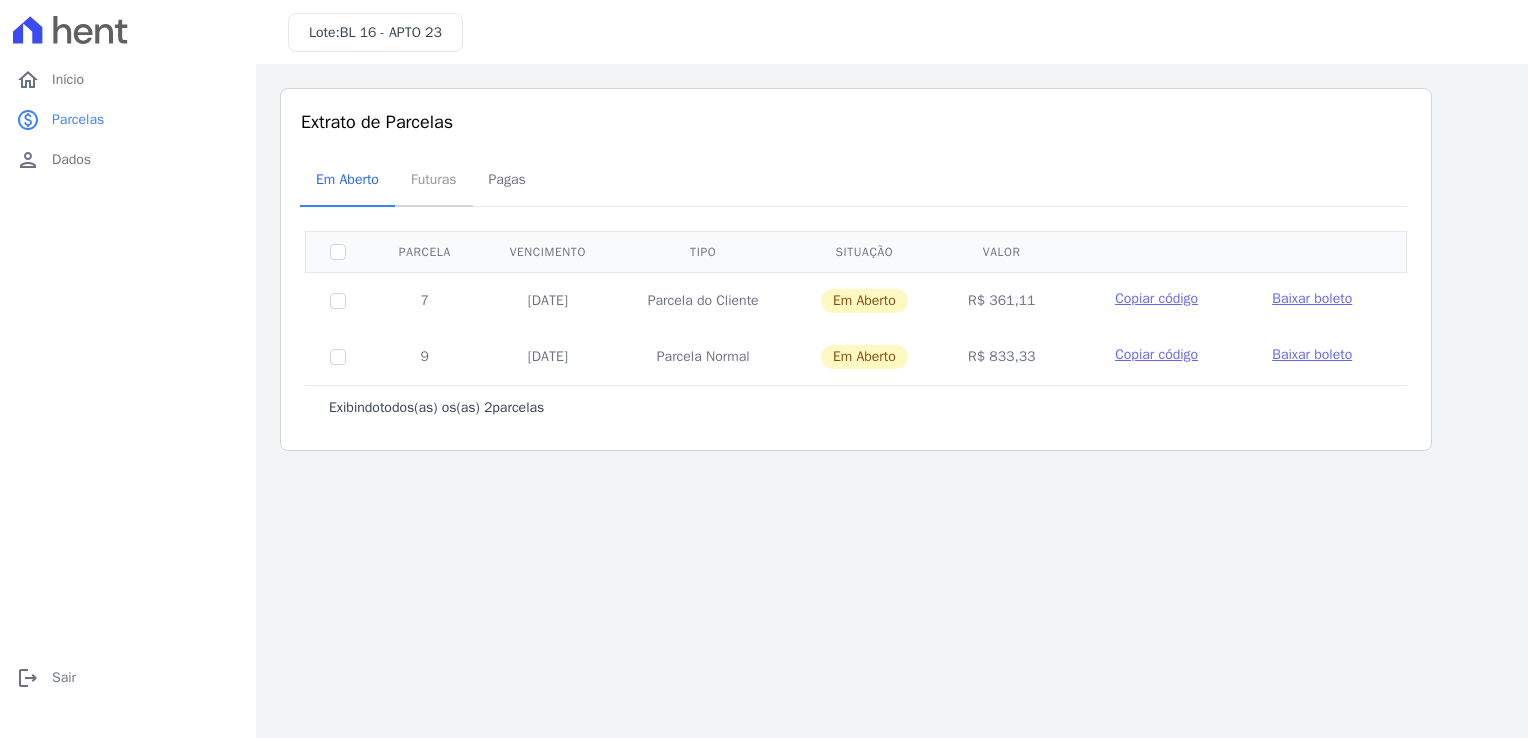 click on "Futuras" at bounding box center [434, 179] 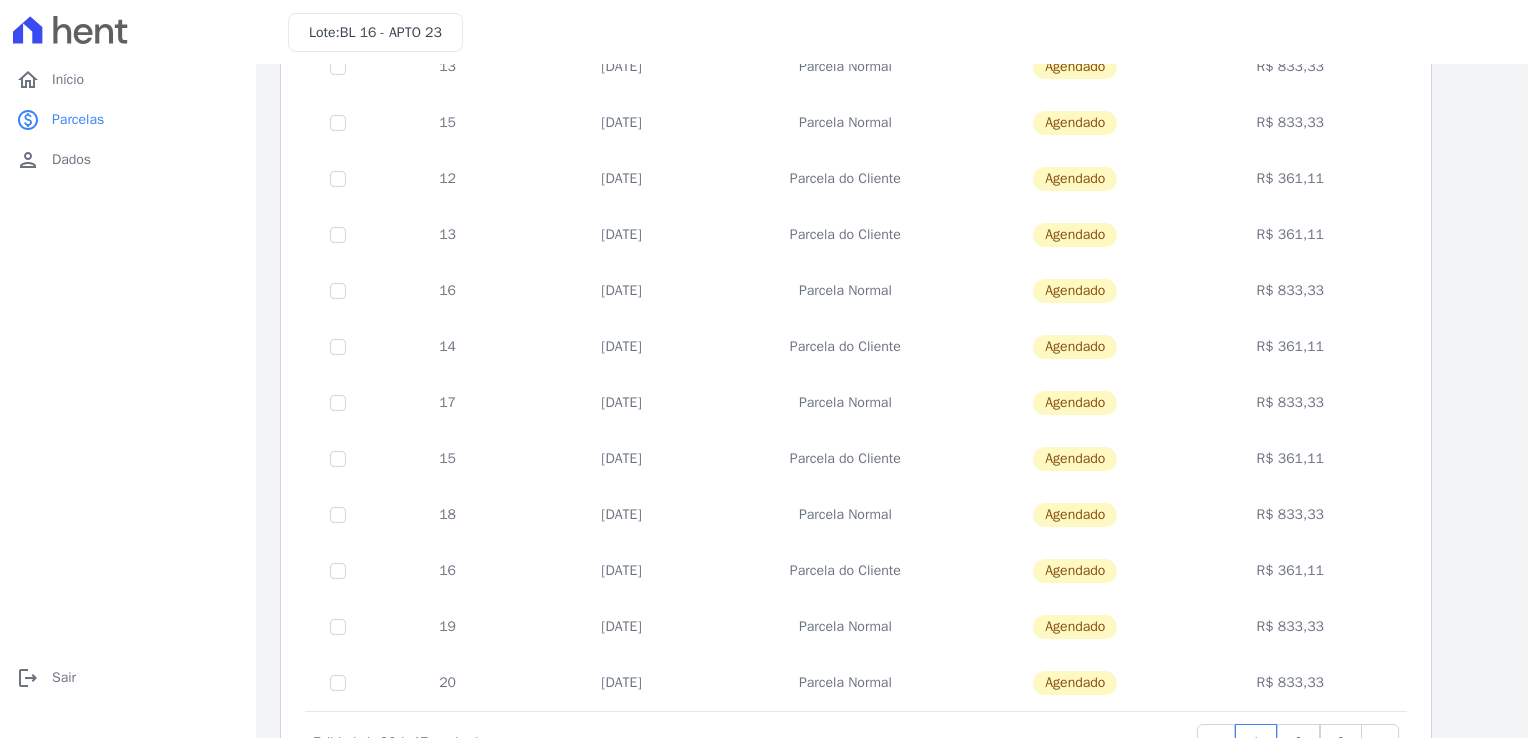 scroll, scrollTop: 768, scrollLeft: 0, axis: vertical 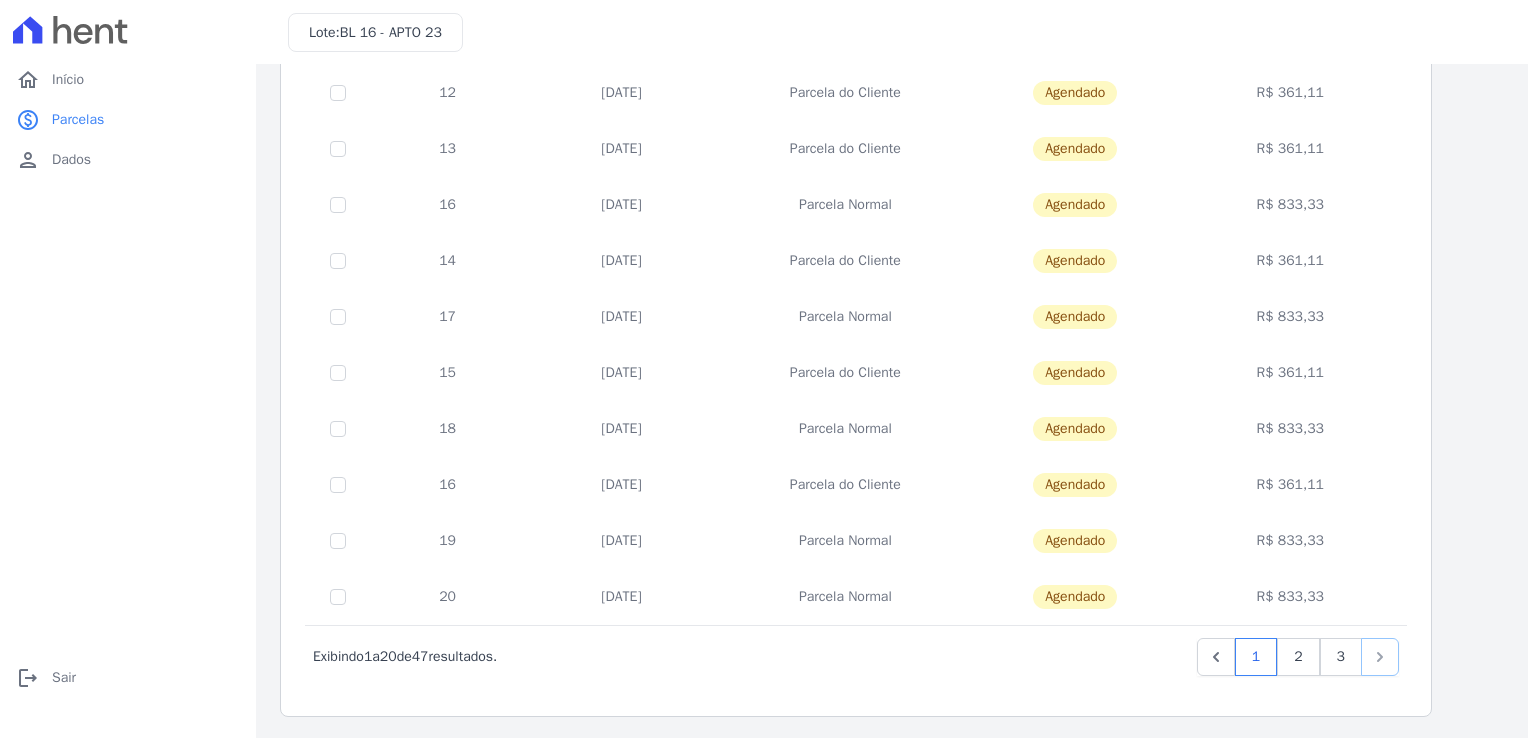 click at bounding box center [1380, 657] 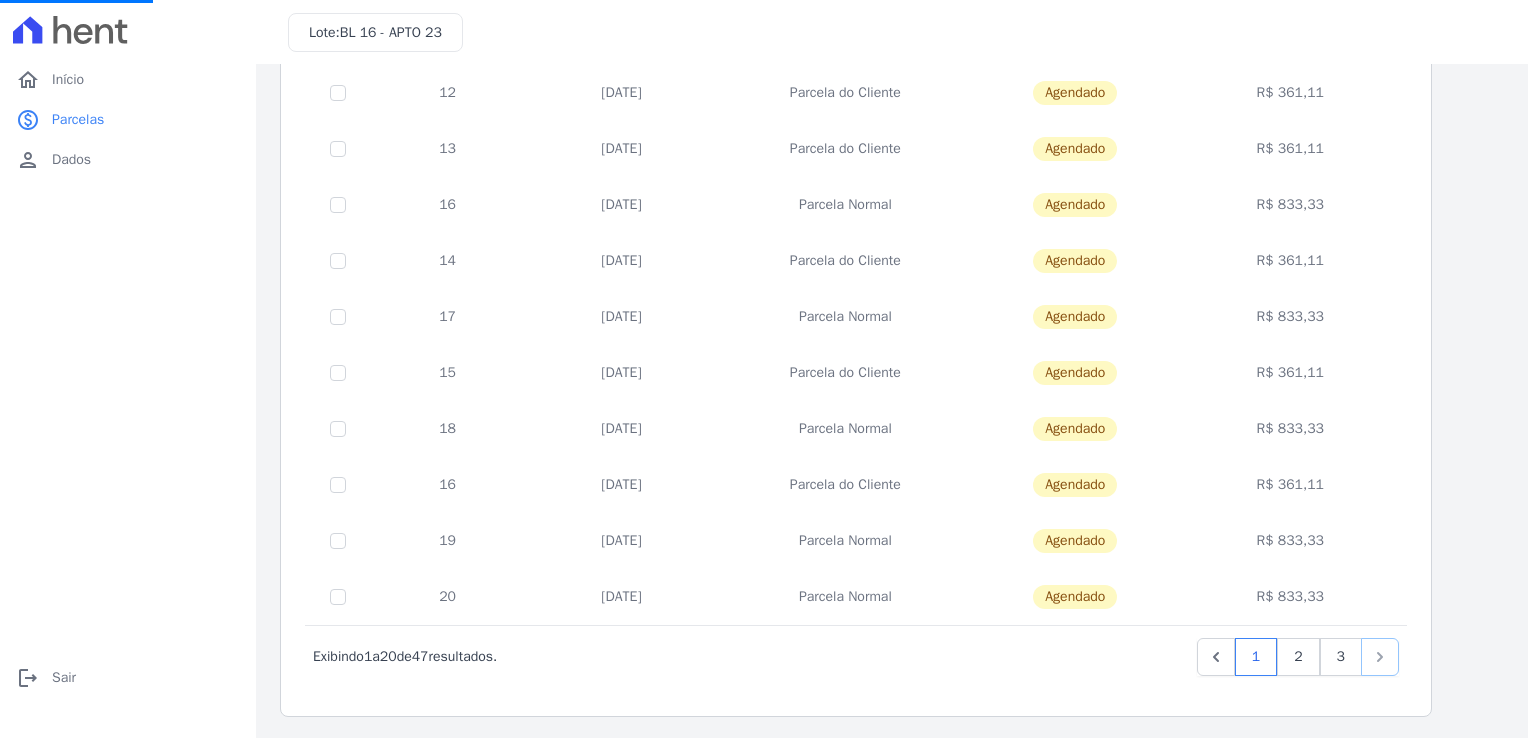 click at bounding box center [1380, 657] 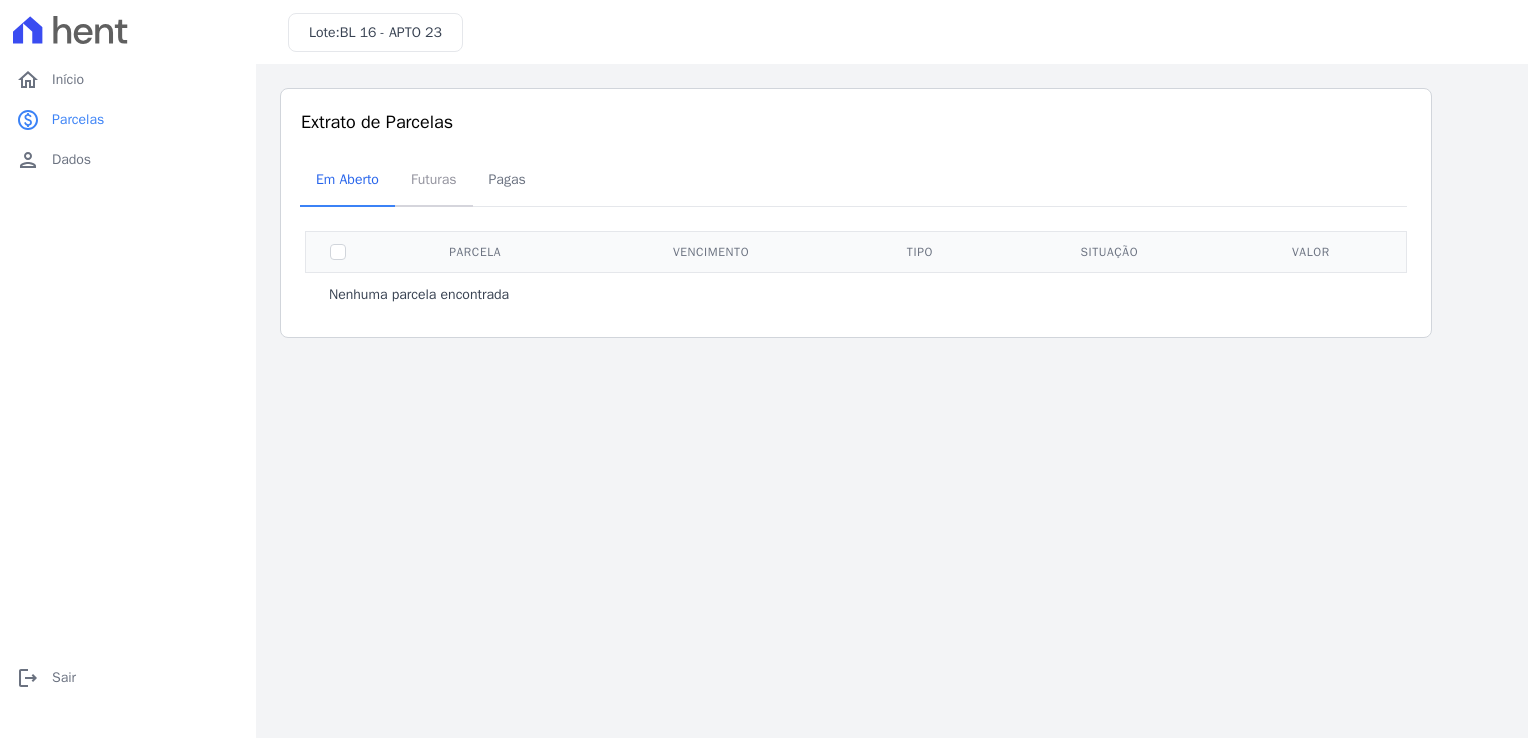 click on "Futuras" at bounding box center (434, 179) 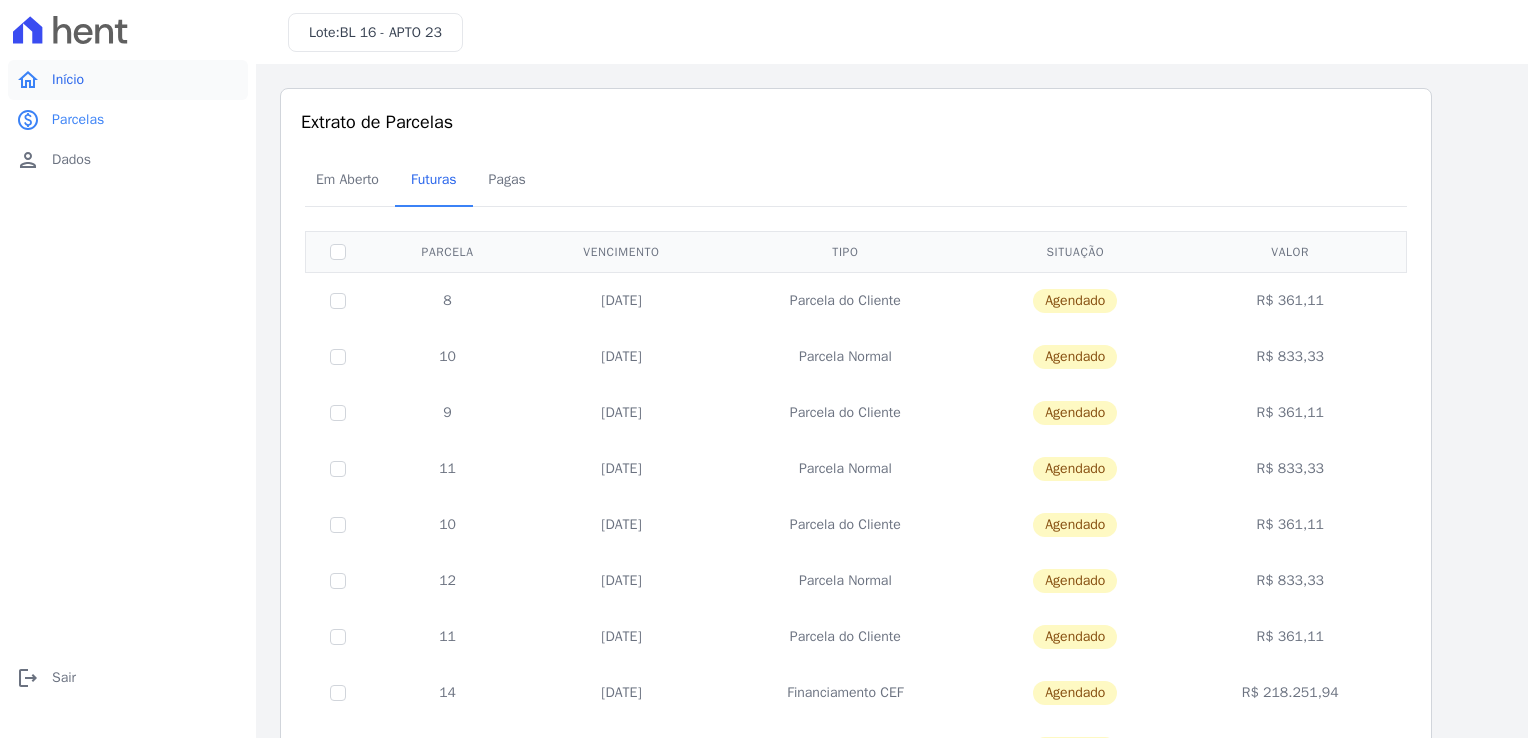 click on "home Início" at bounding box center [128, 80] 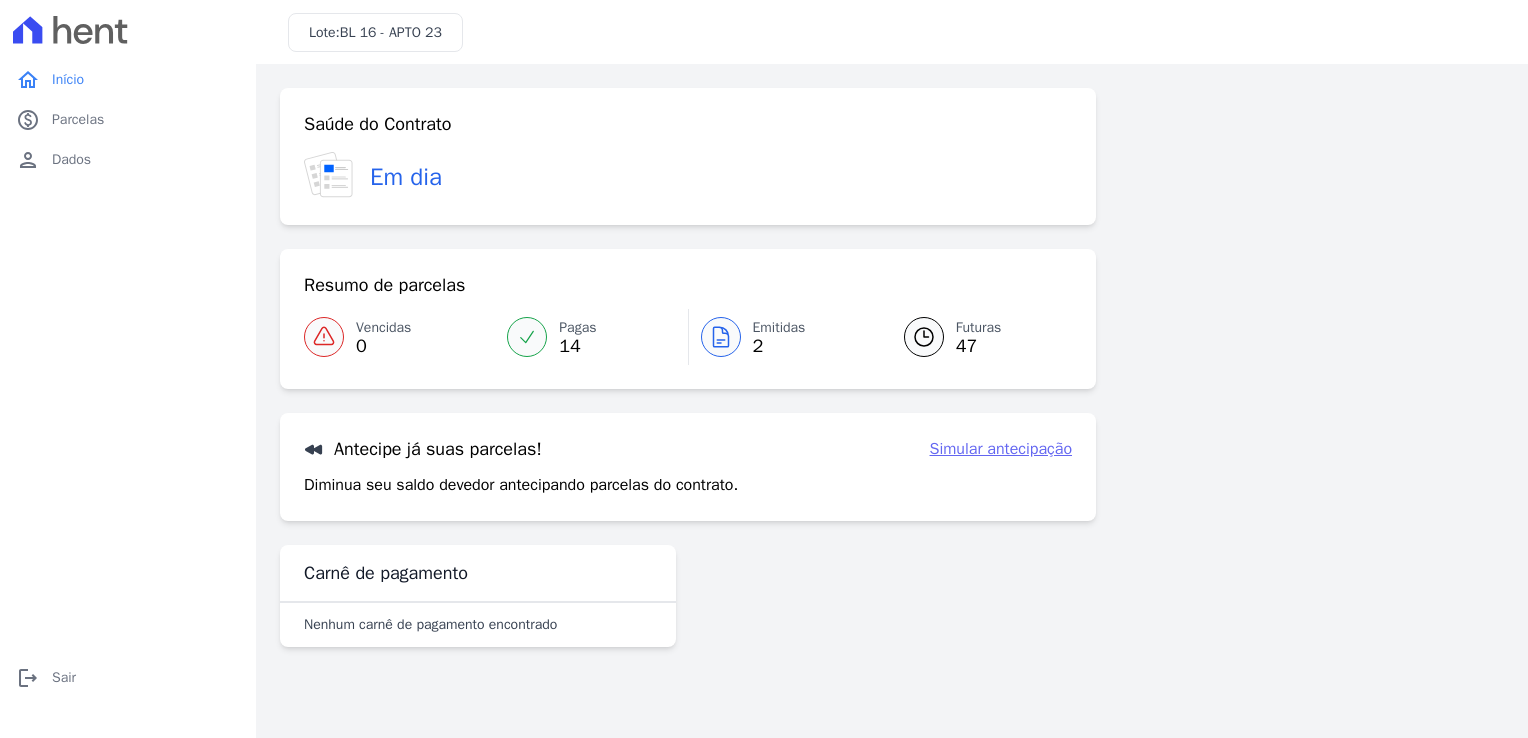 click on "Simular antecipação" at bounding box center (1001, 449) 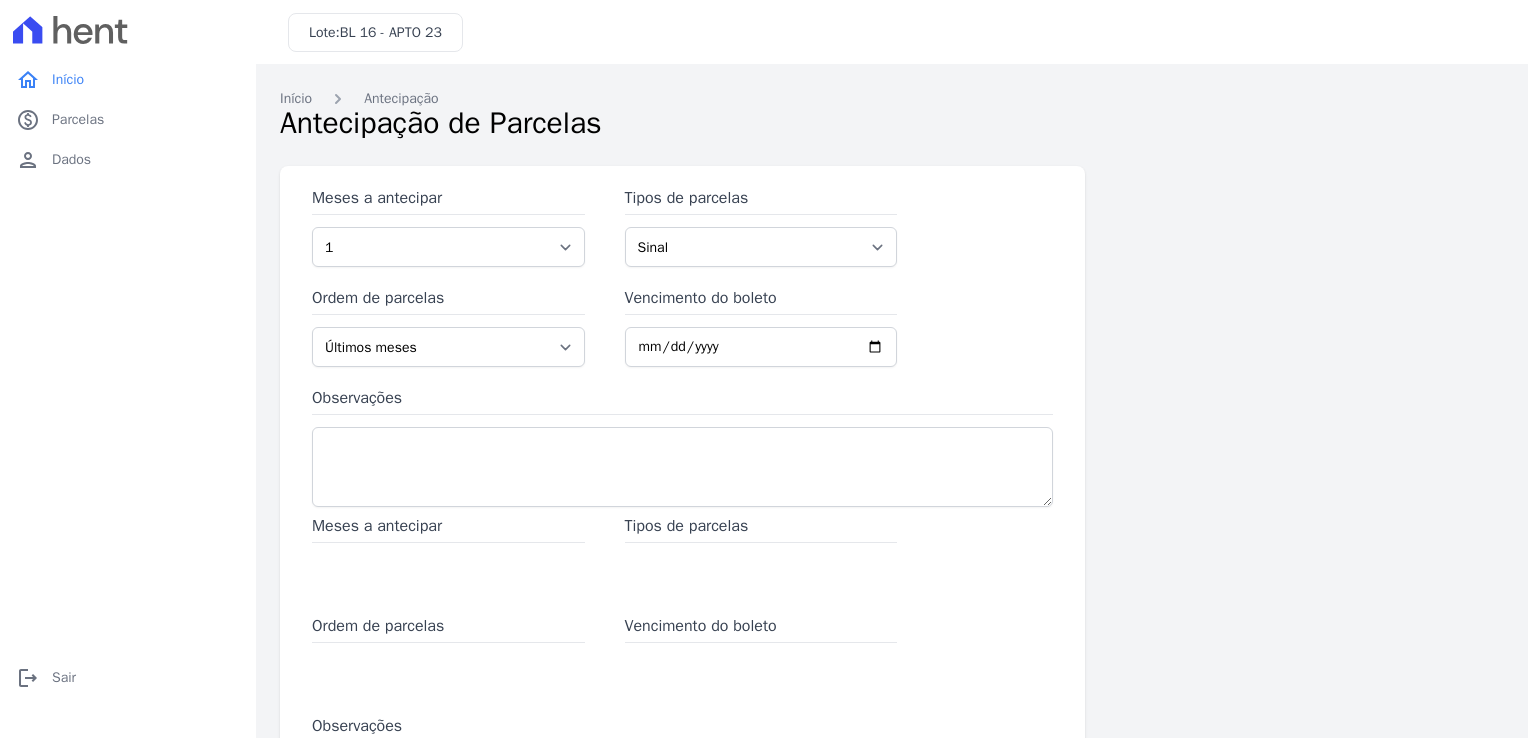 click on "Antecipação de Parcelas" at bounding box center (892, 123) 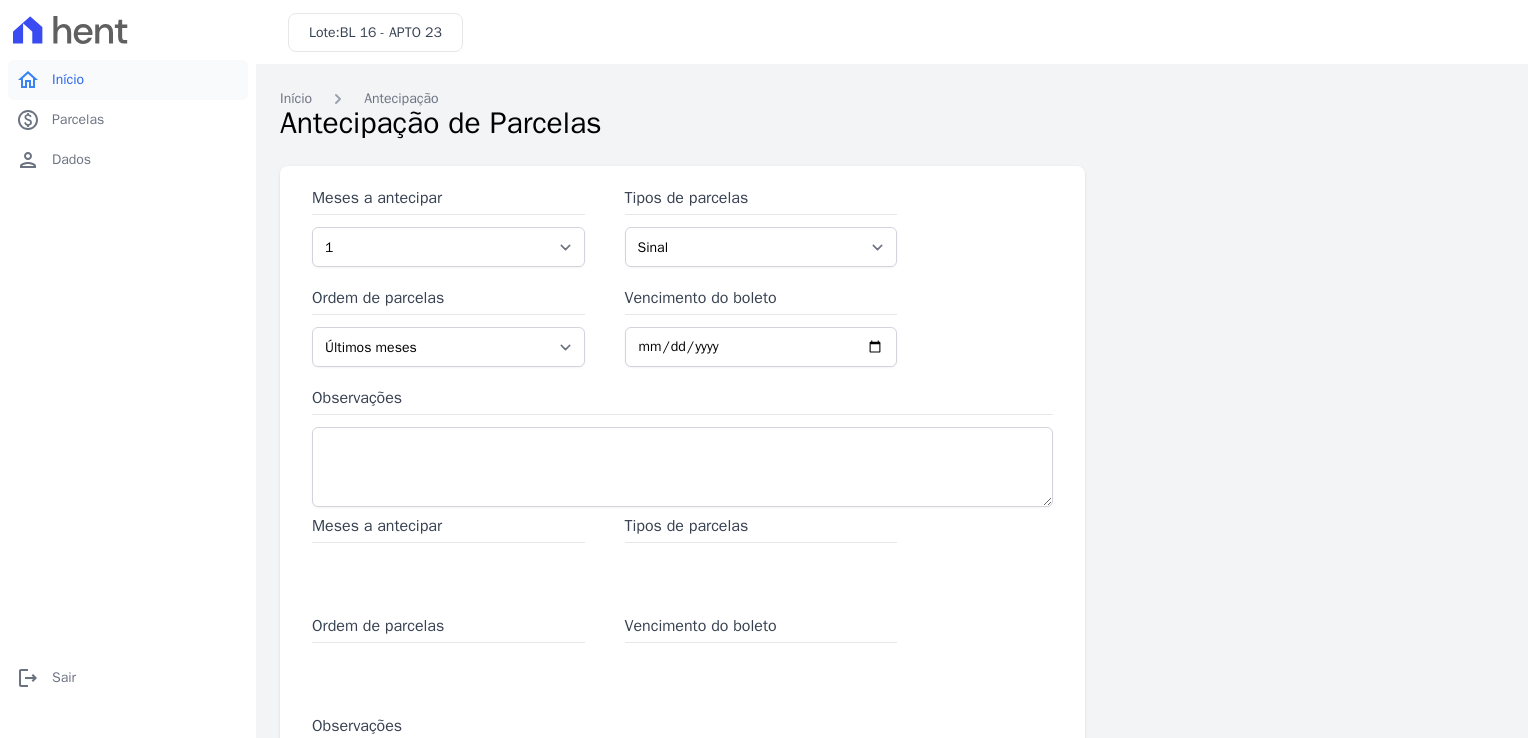 click on "Início" at bounding box center (68, 80) 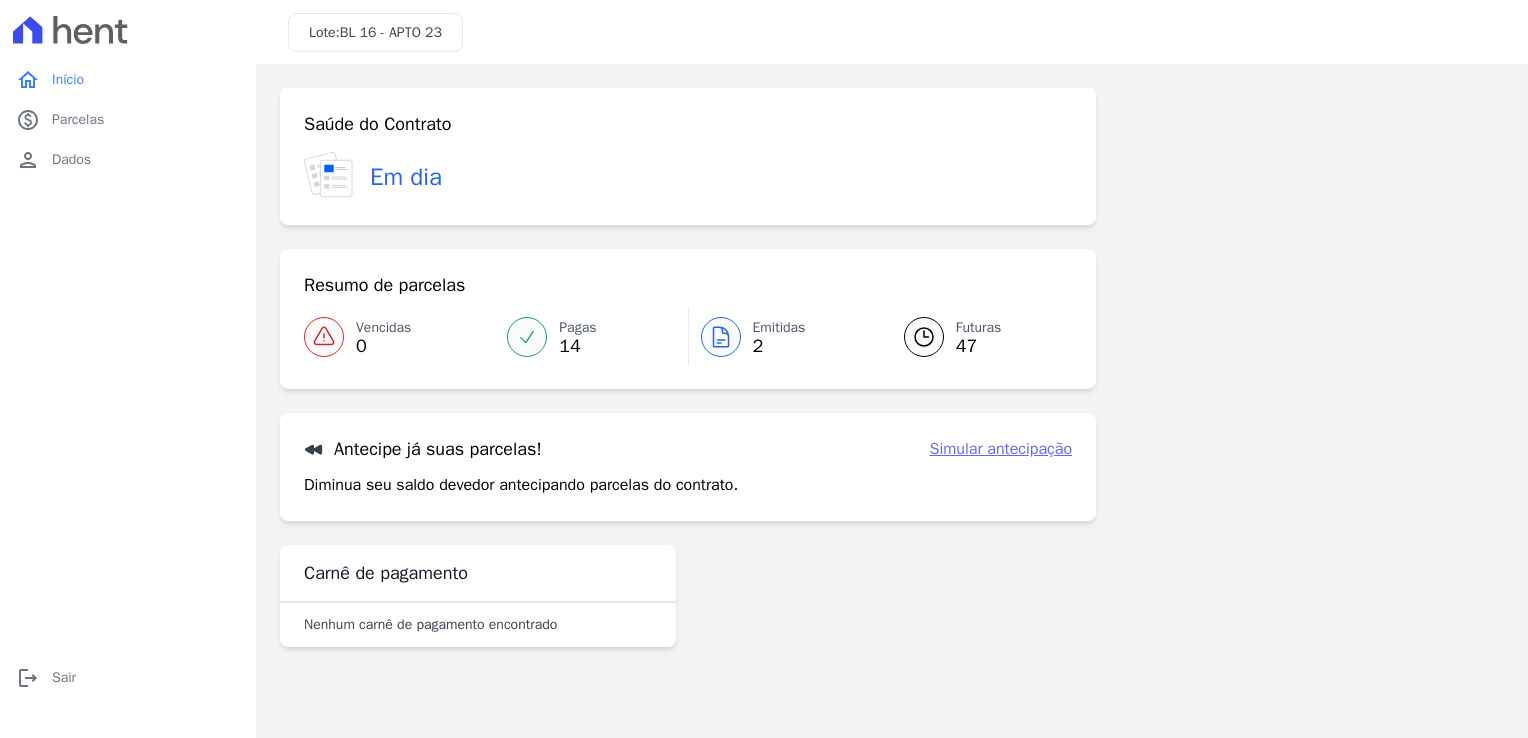 click on "47" at bounding box center [979, 346] 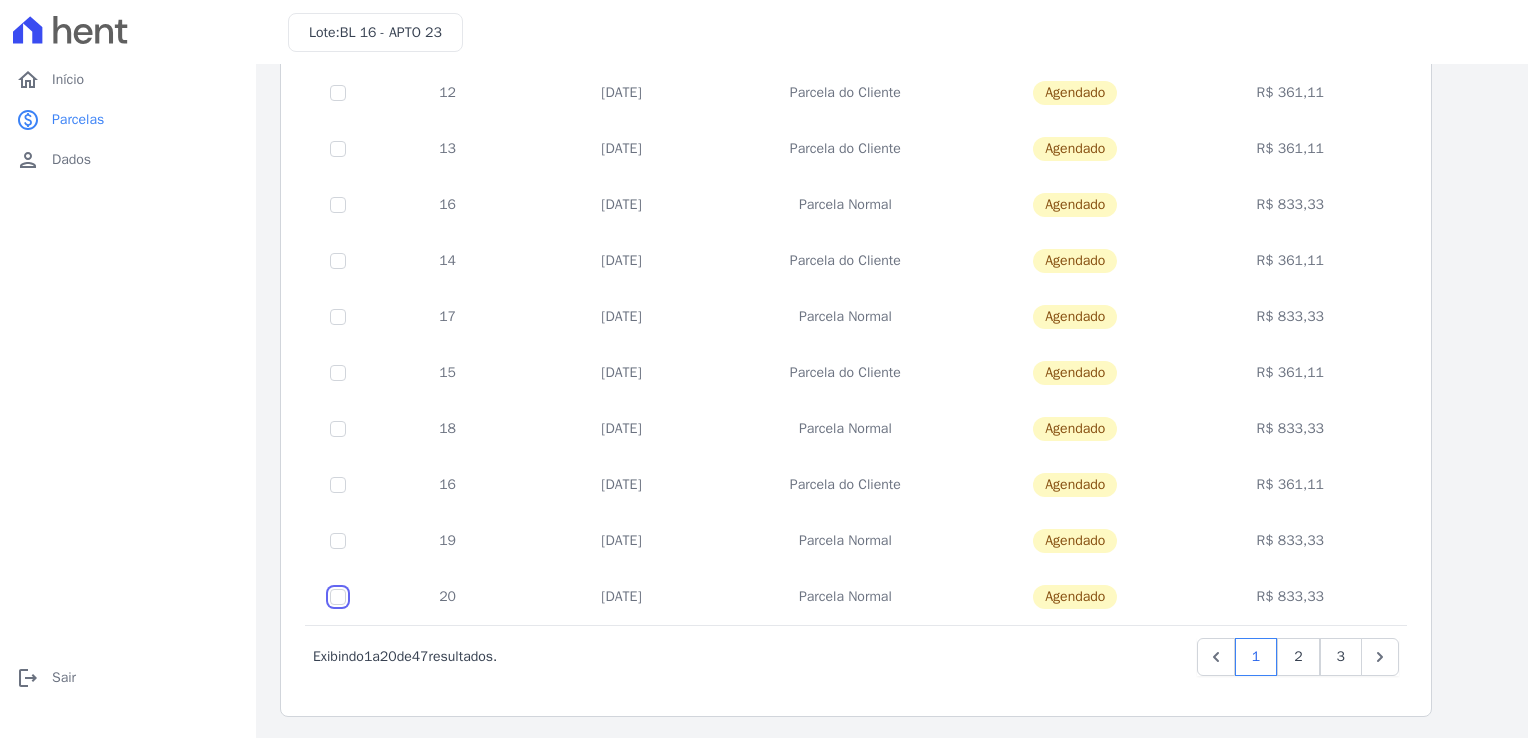 click at bounding box center [338, -467] 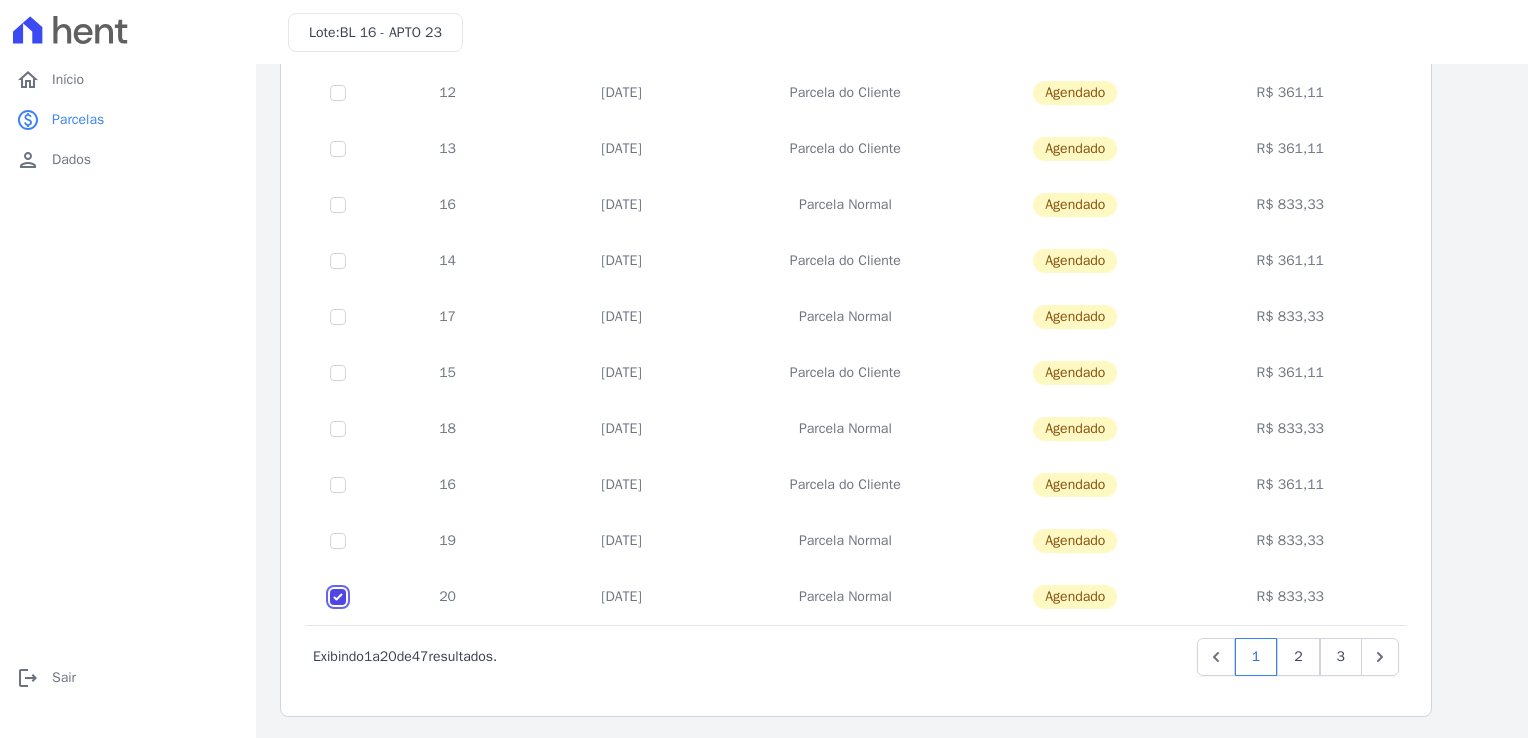 checkbox on "true" 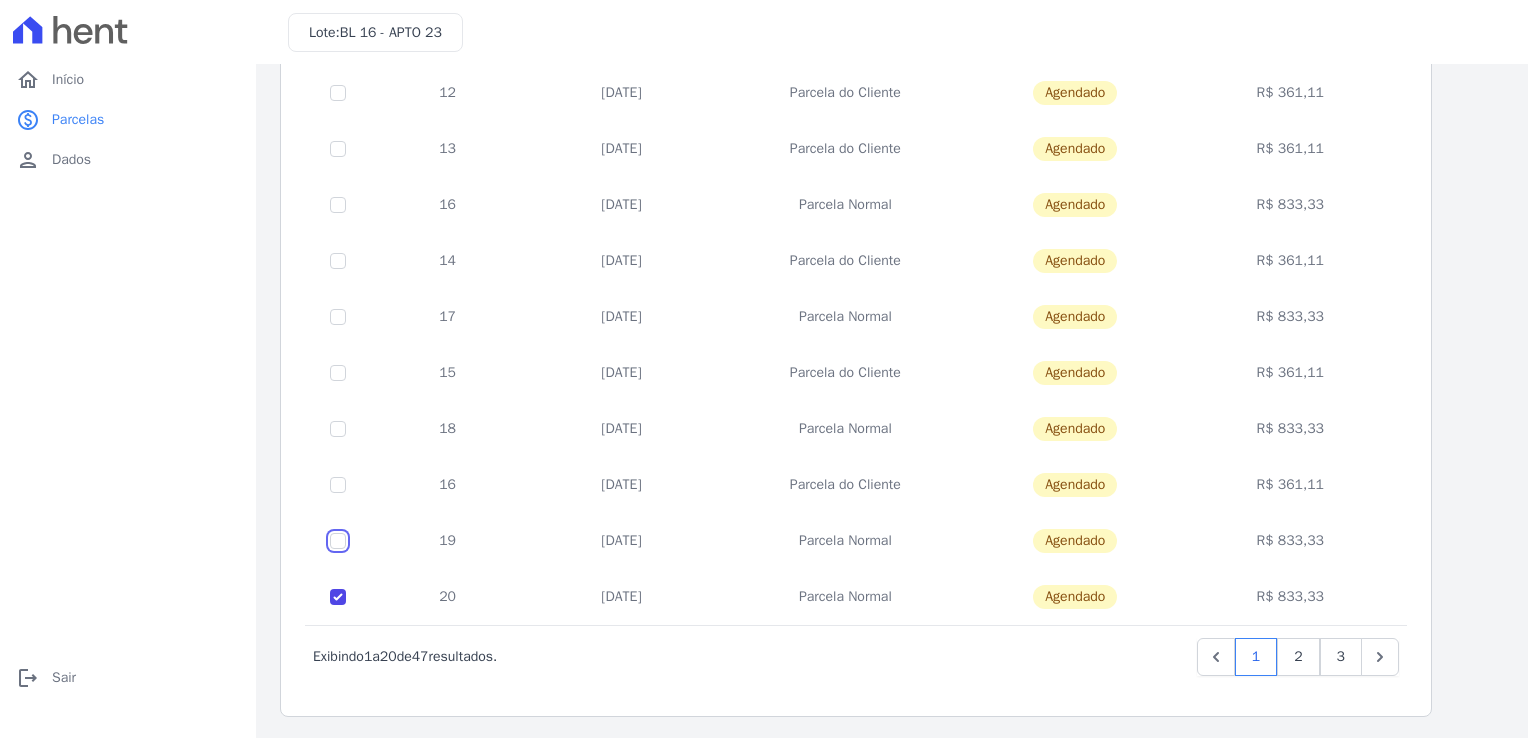 click at bounding box center (338, -467) 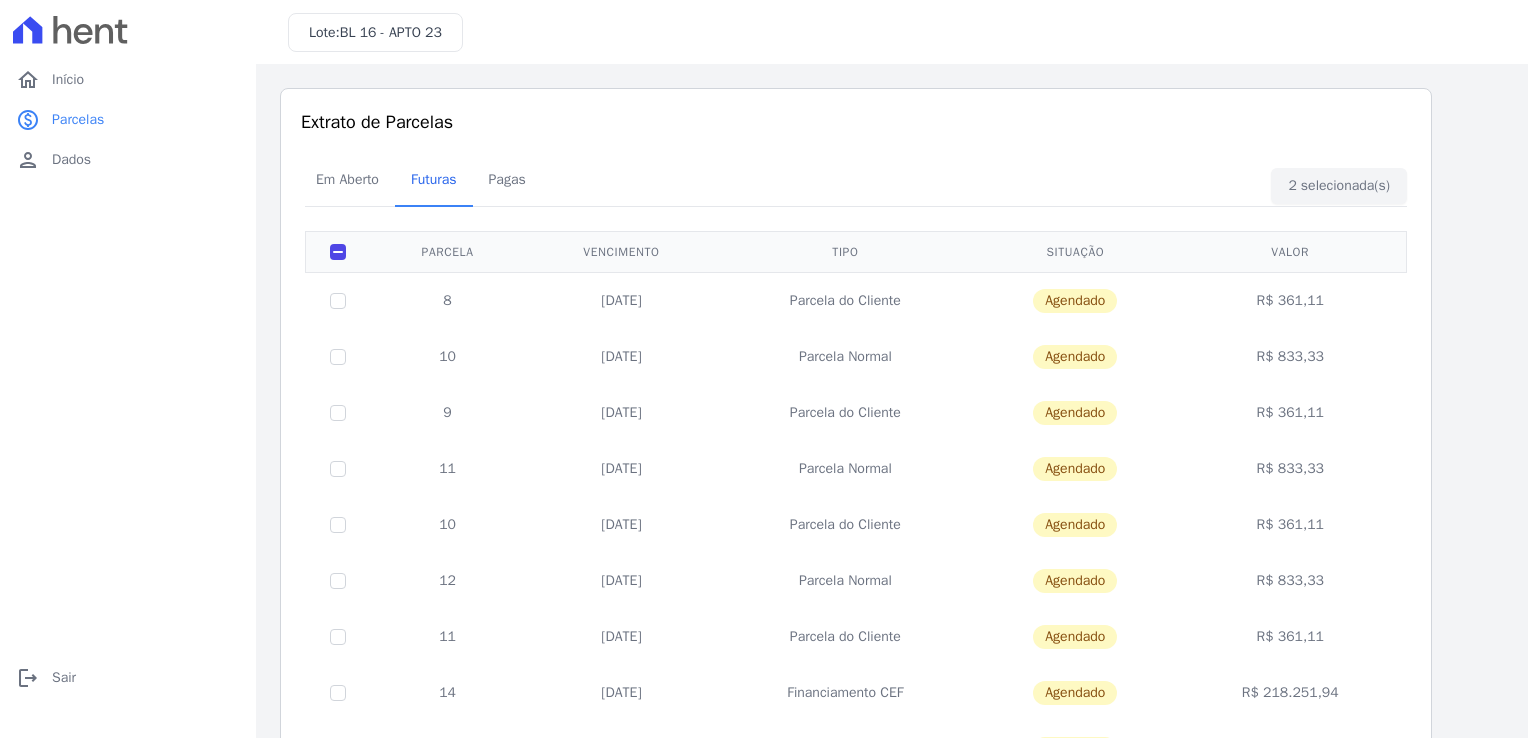 scroll, scrollTop: 768, scrollLeft: 0, axis: vertical 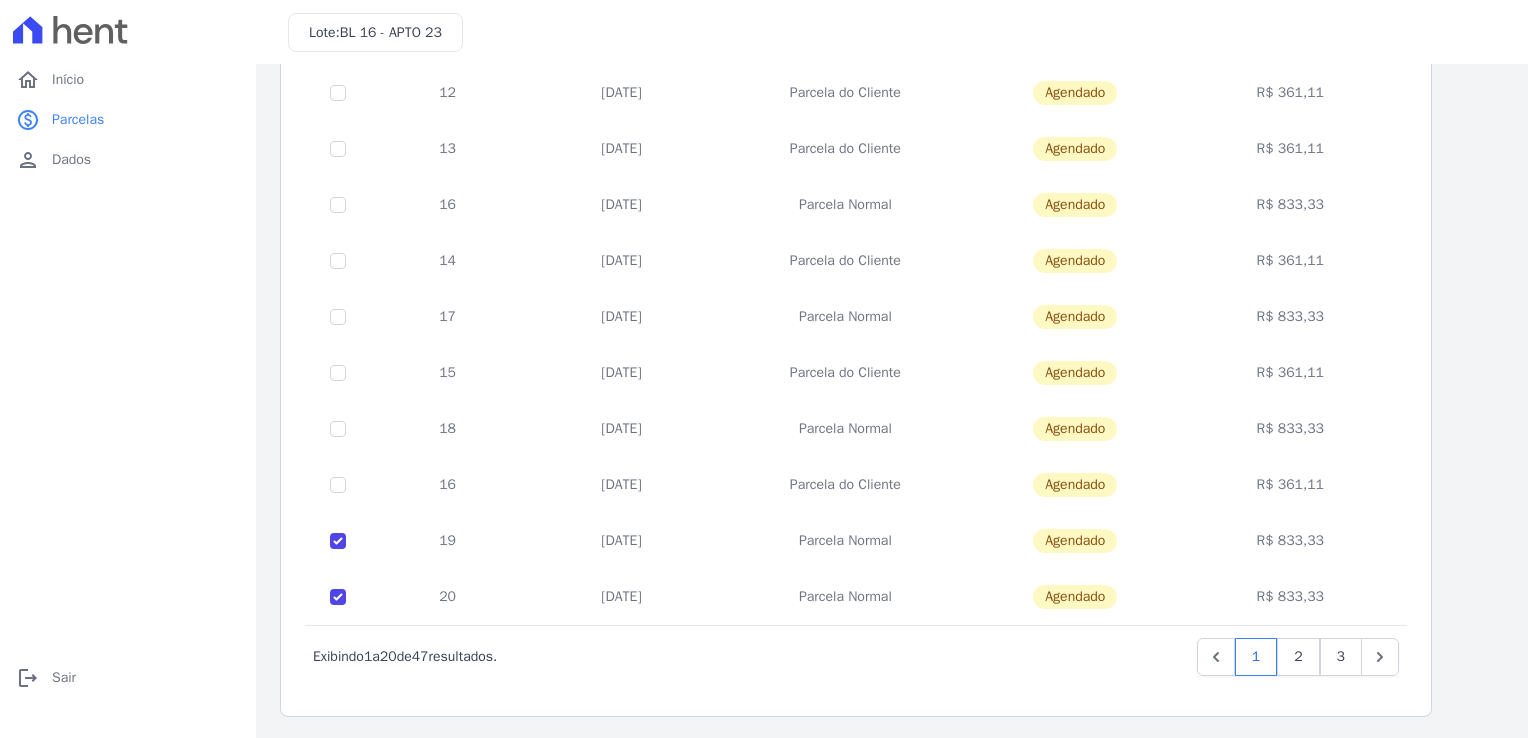 click on "Agendado" at bounding box center [1075, 541] 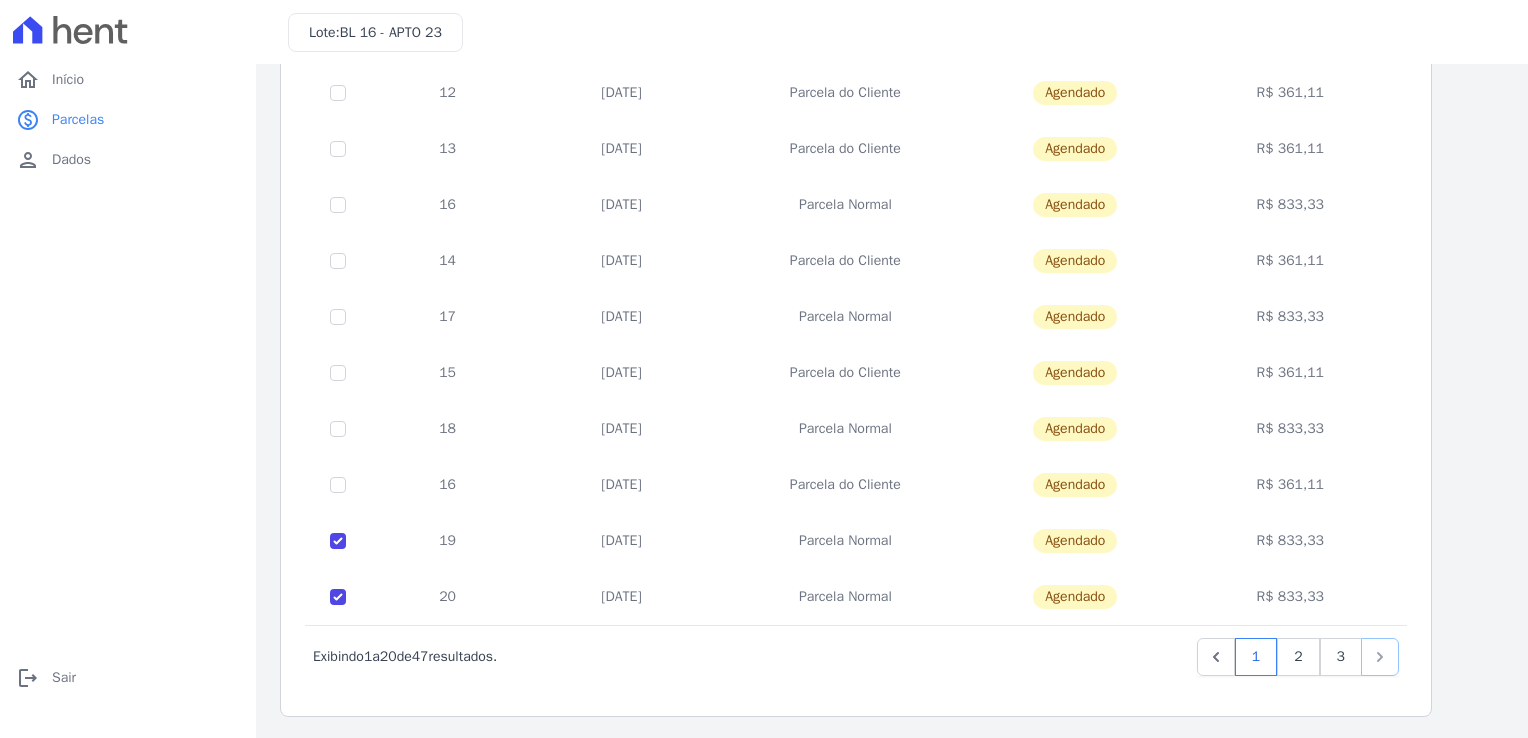 click 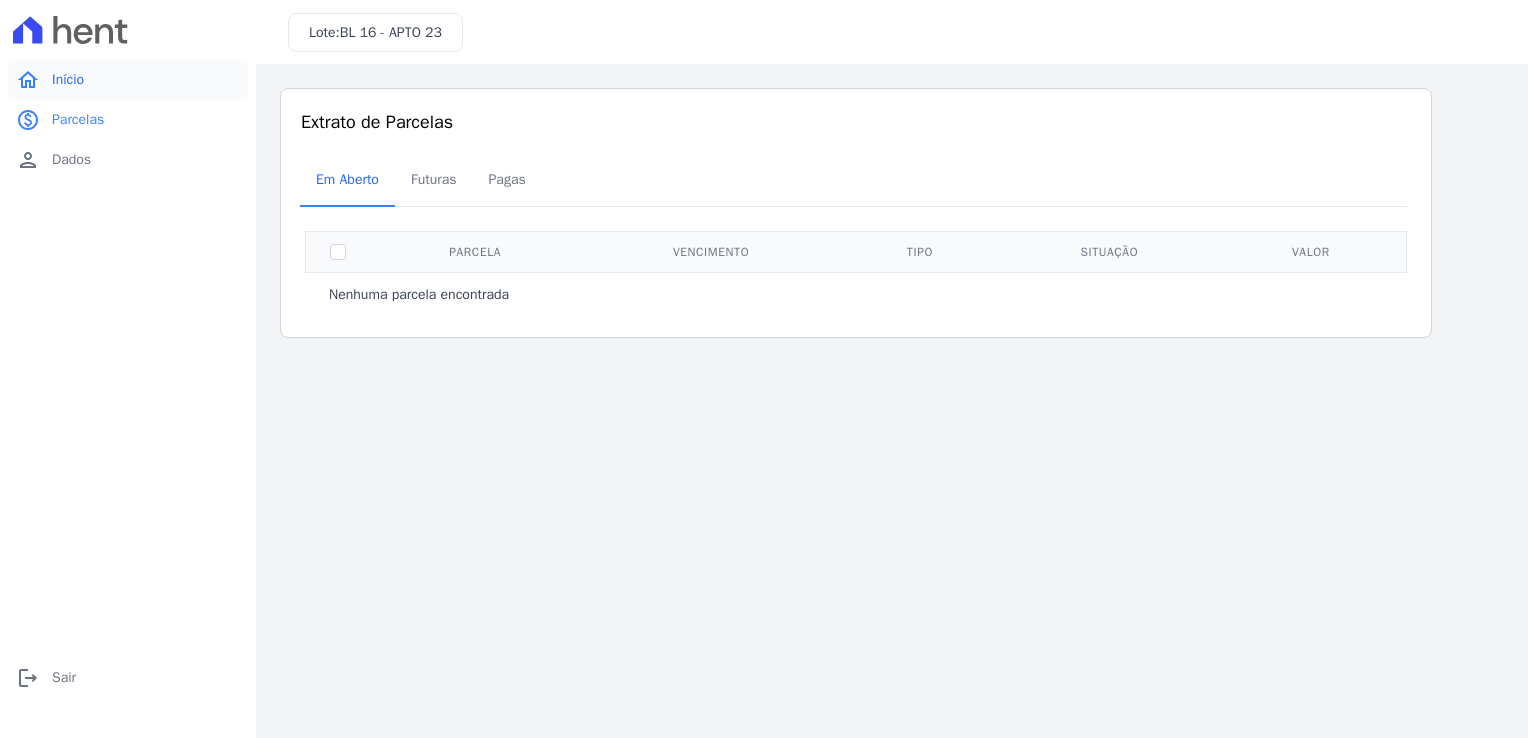 click on "Início" at bounding box center (68, 80) 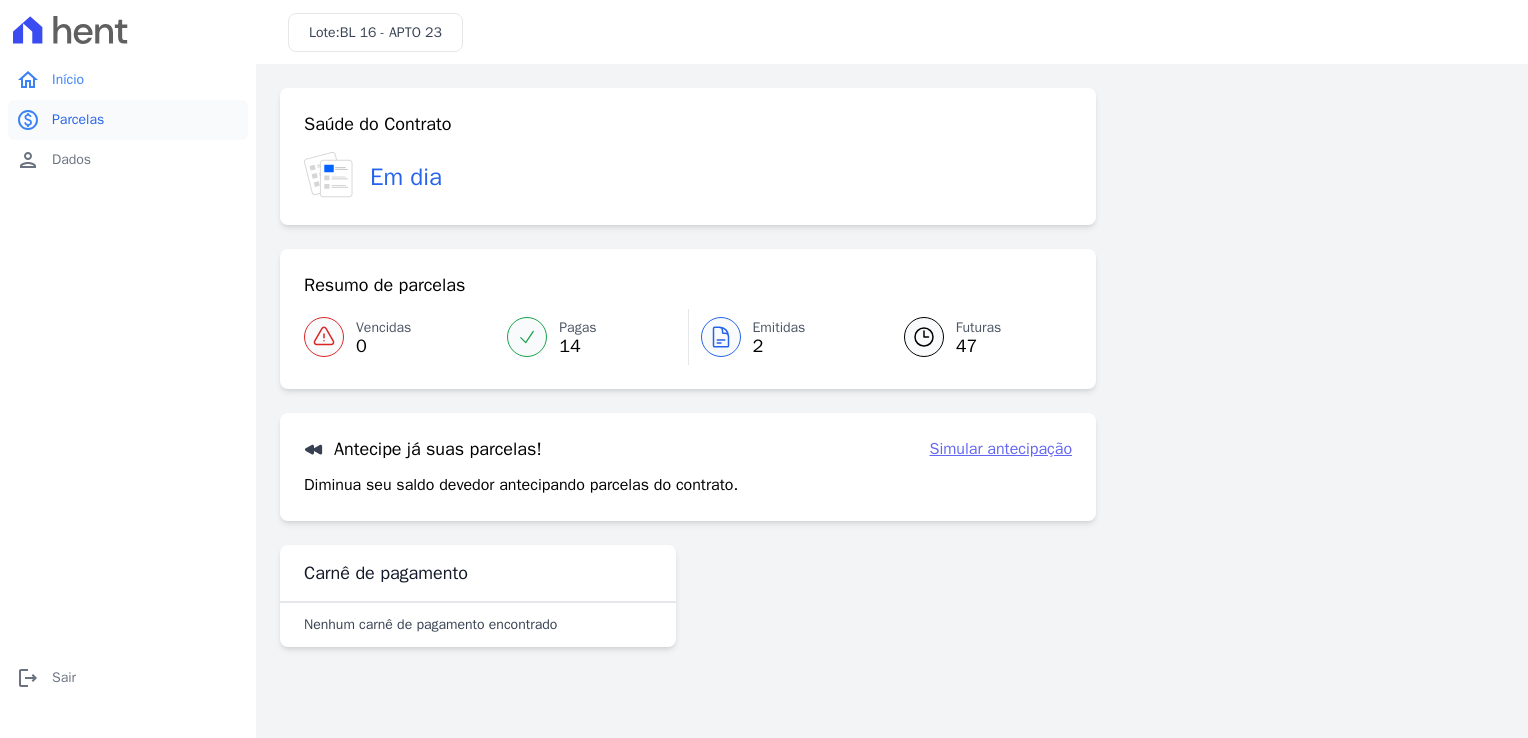 click on "paid Parcelas" at bounding box center [128, 120] 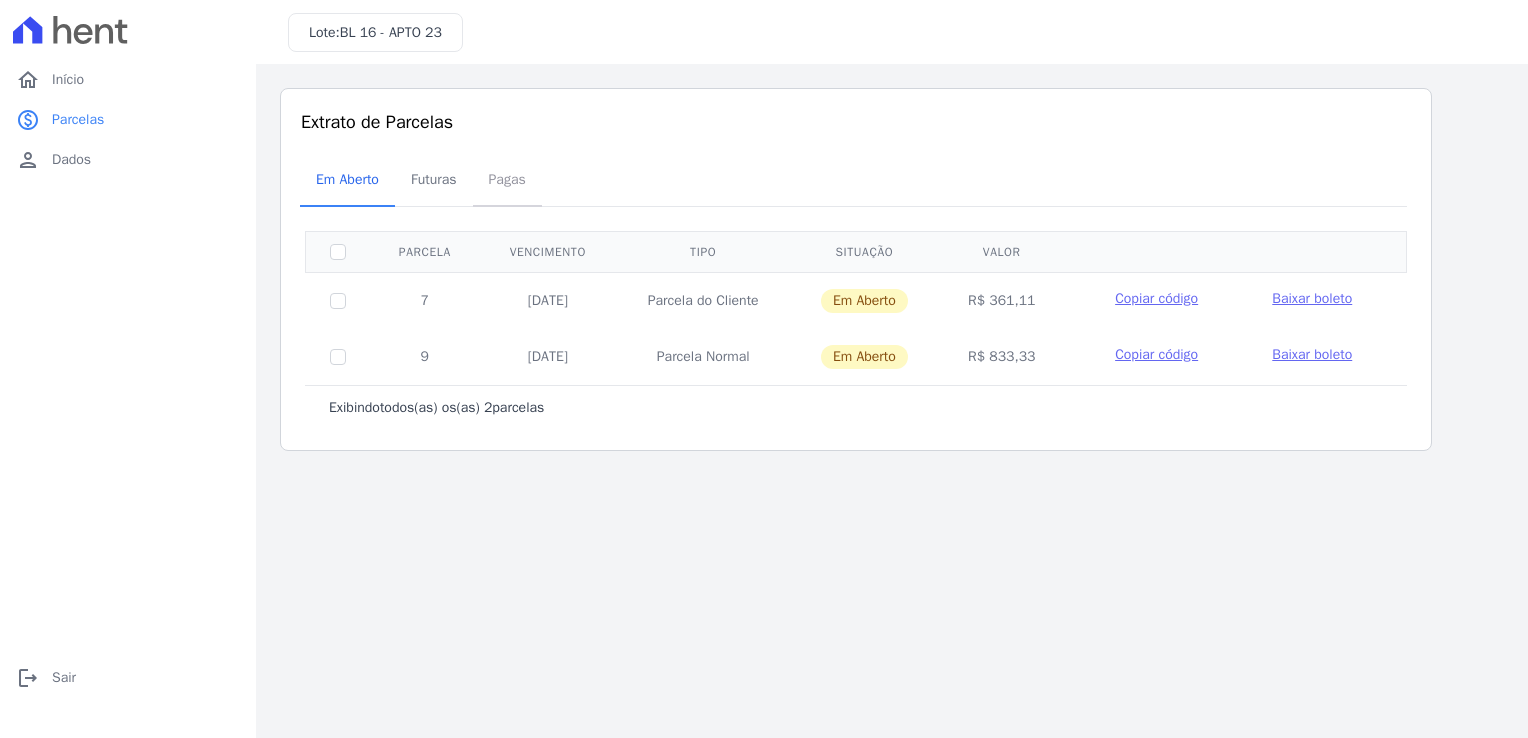 click on "Pagas" at bounding box center [507, 179] 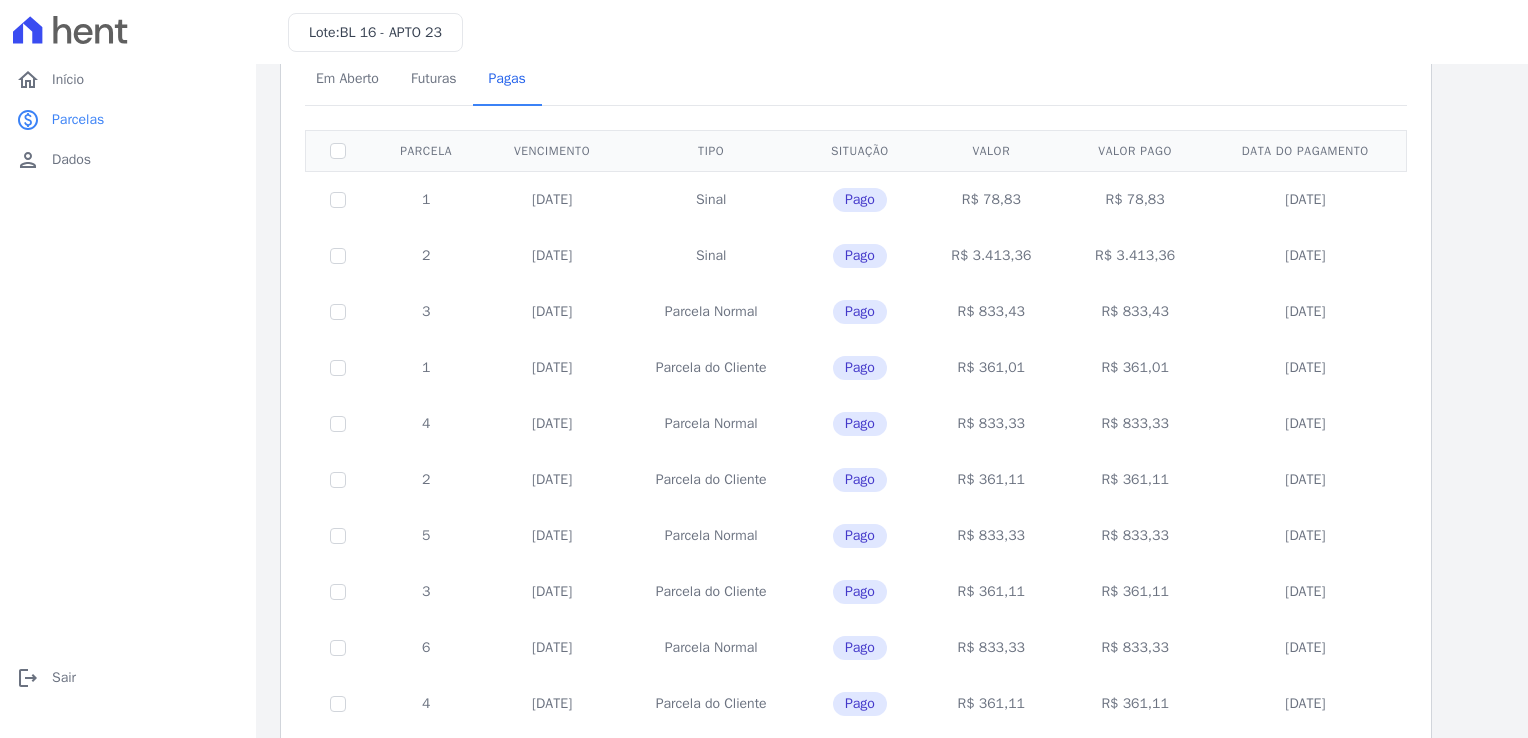 scroll, scrollTop: 0, scrollLeft: 0, axis: both 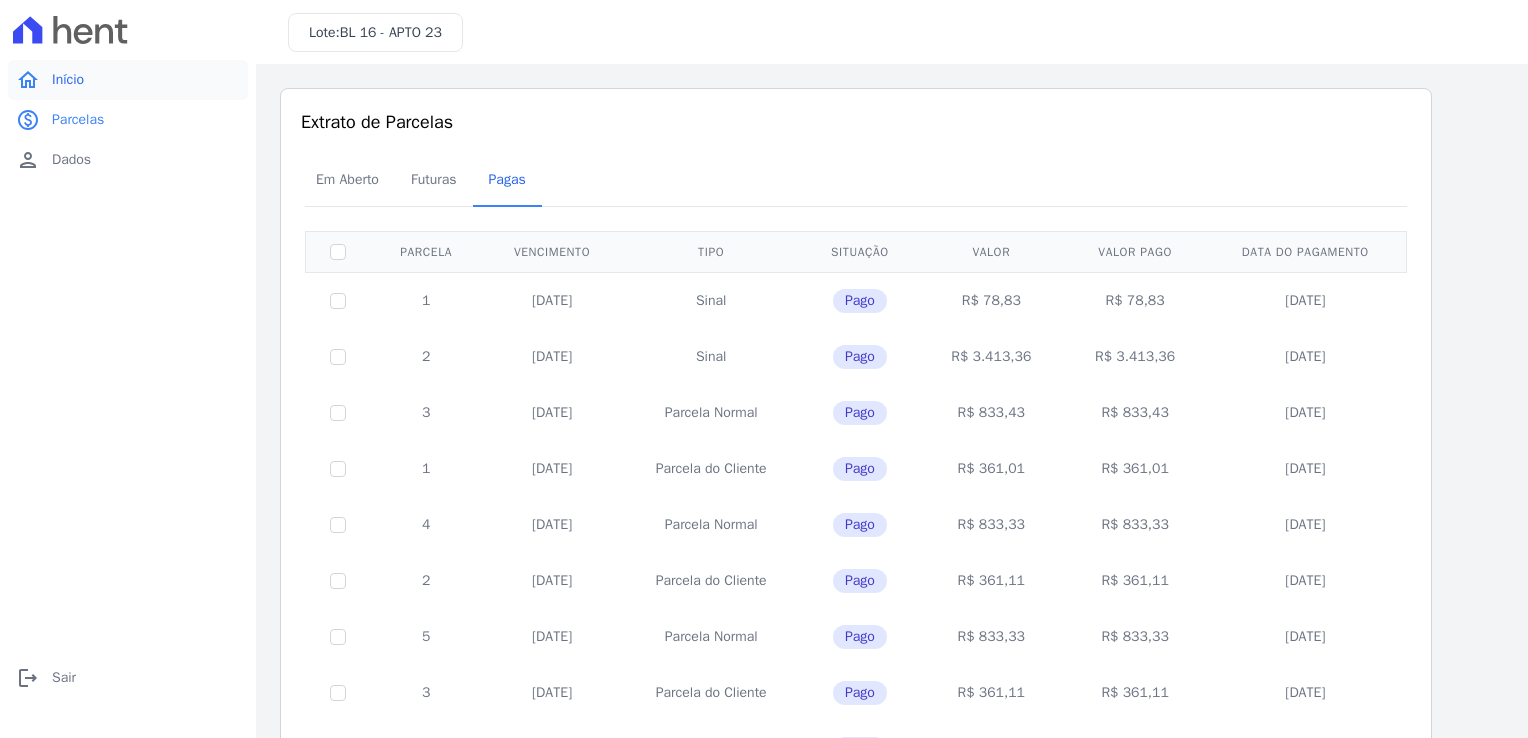 click on "home Início" at bounding box center (128, 80) 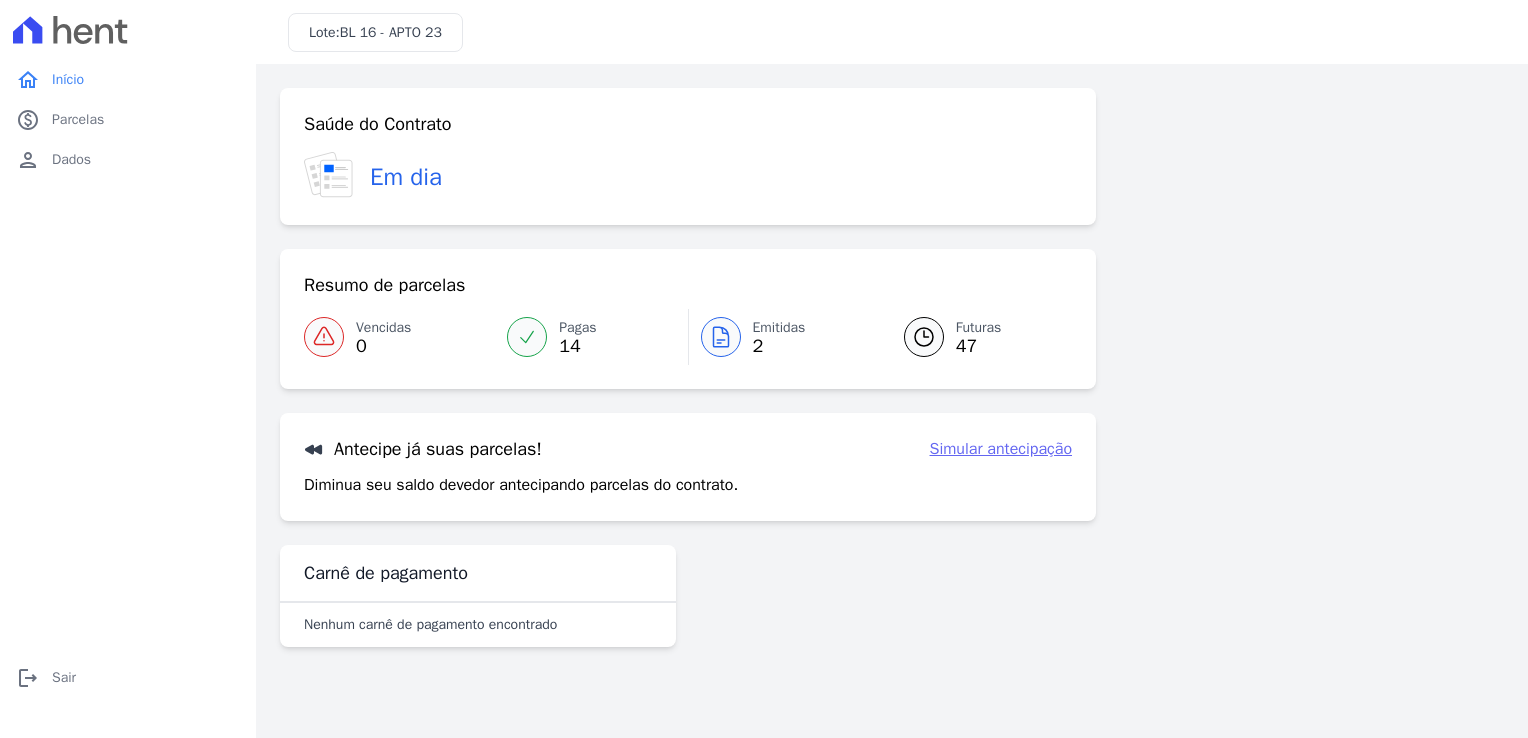 click on "person Dados" at bounding box center (128, 160) 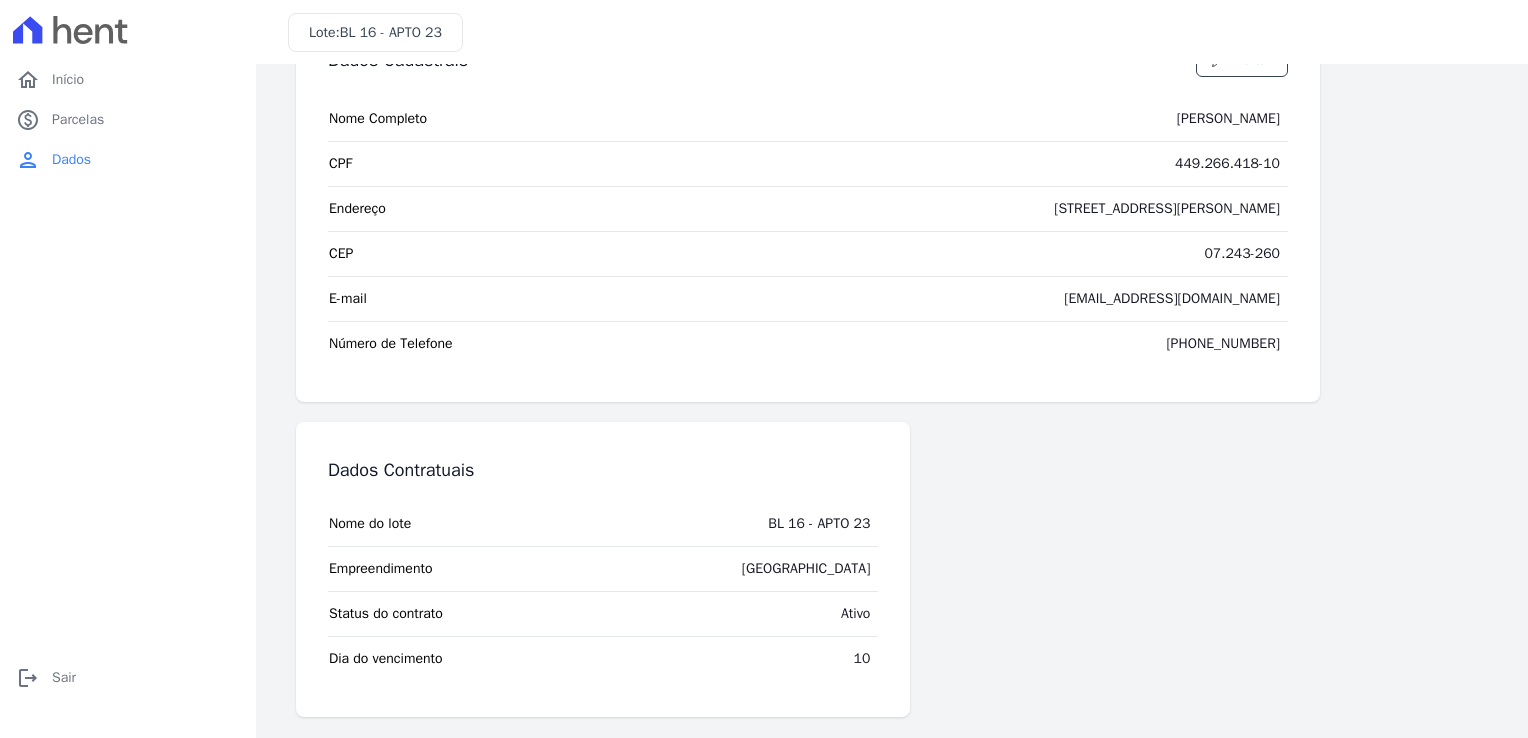 scroll, scrollTop: 0, scrollLeft: 0, axis: both 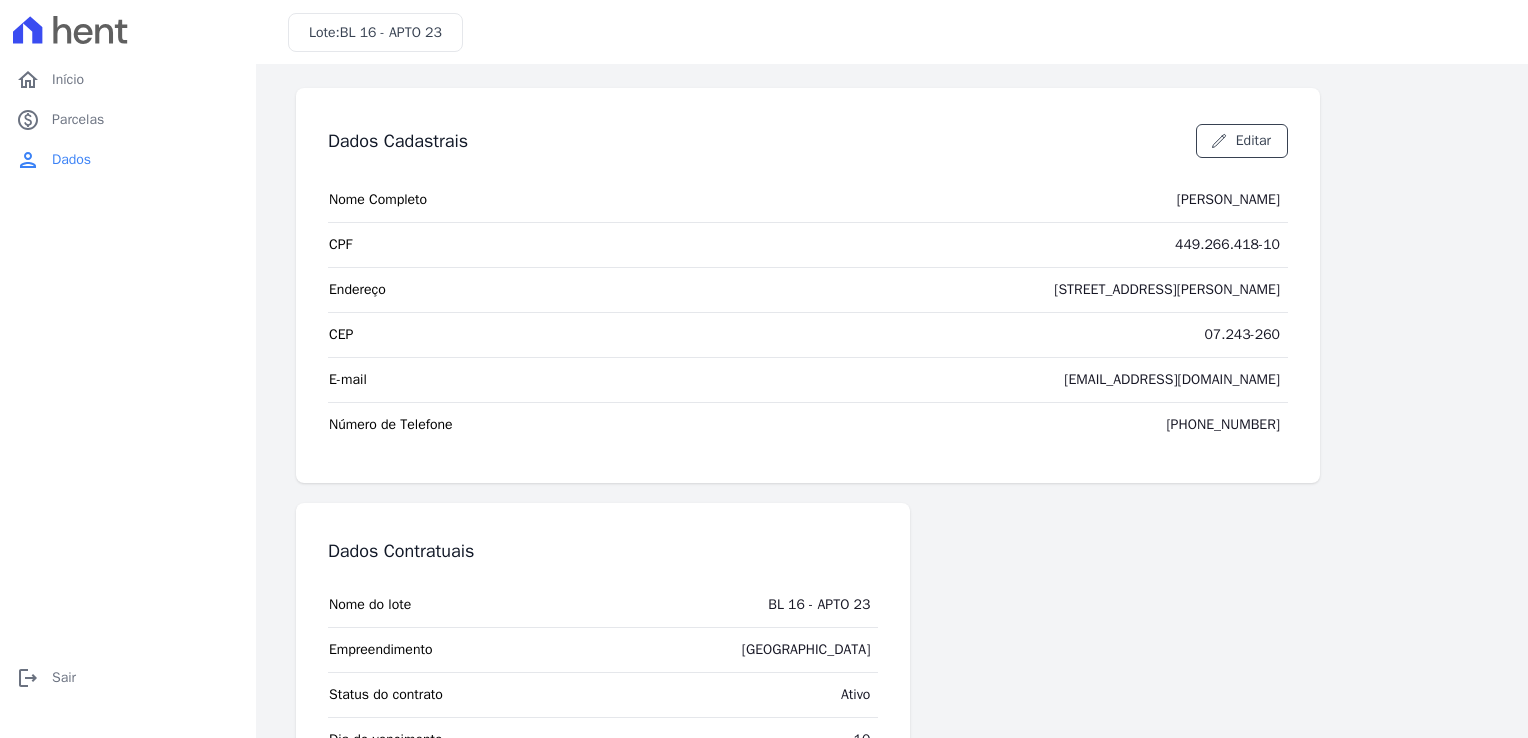 click on "Lote:
BL 16 - APTO 23" at bounding box center [892, 32] 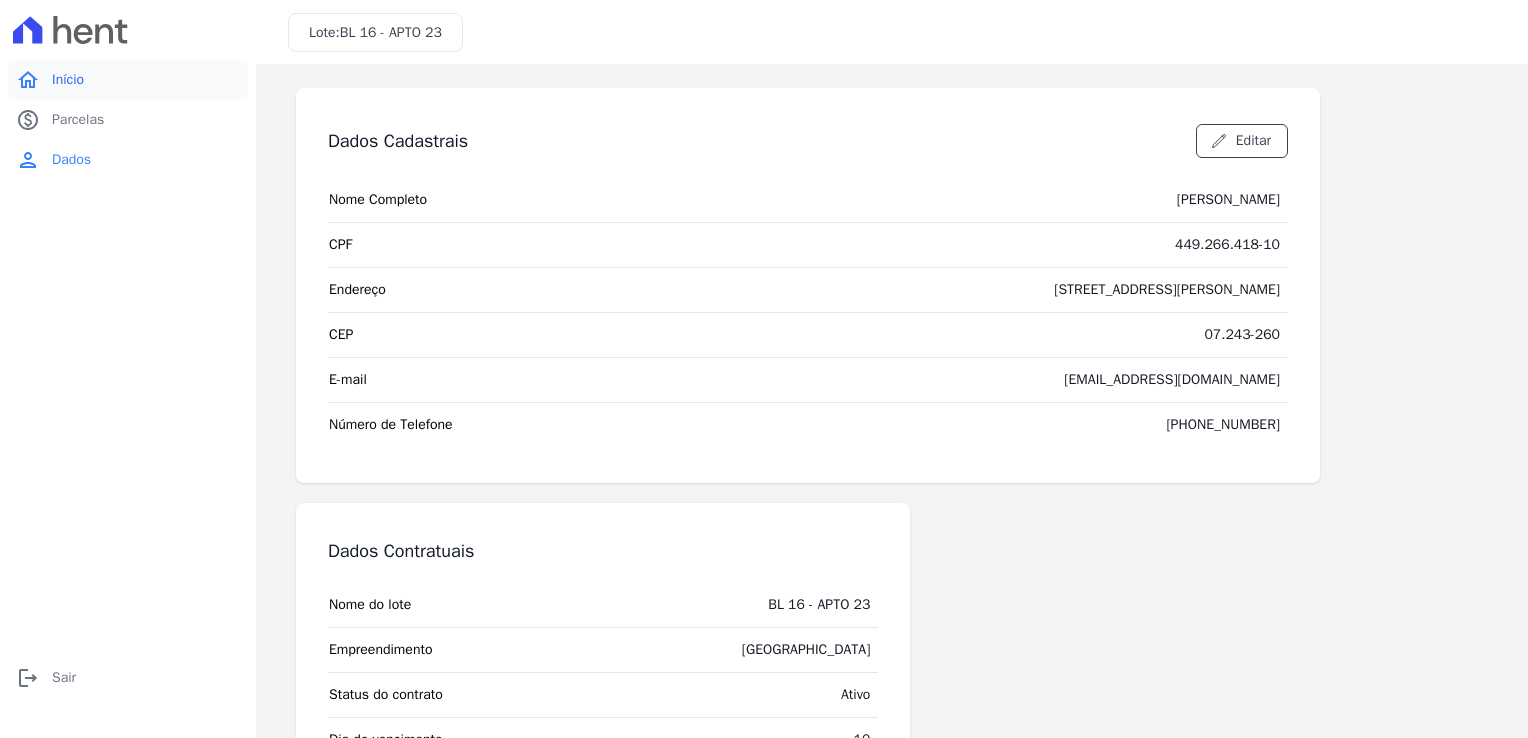 click on "Início" at bounding box center [68, 80] 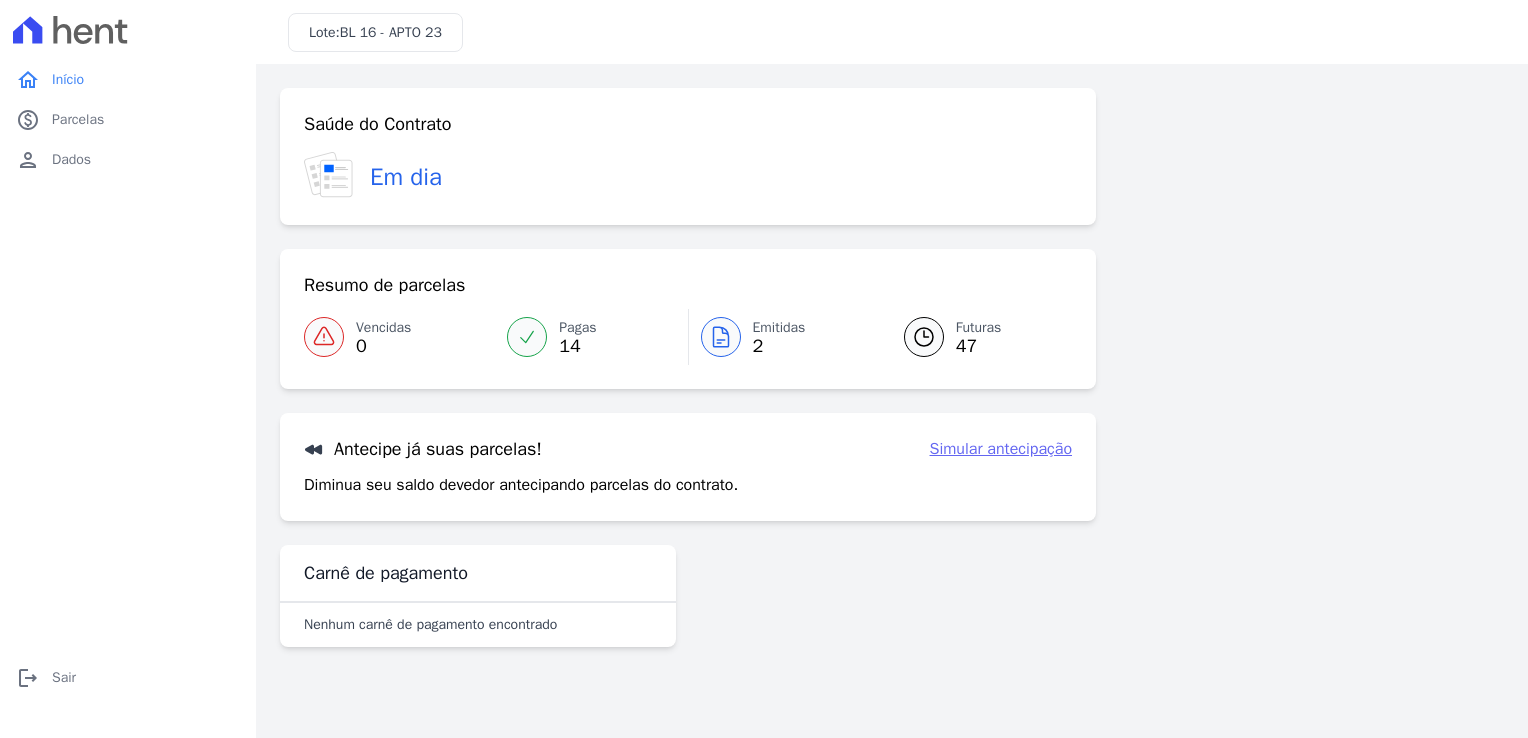 click on "Saúde do Contrato
Em dia" at bounding box center (688, 156) 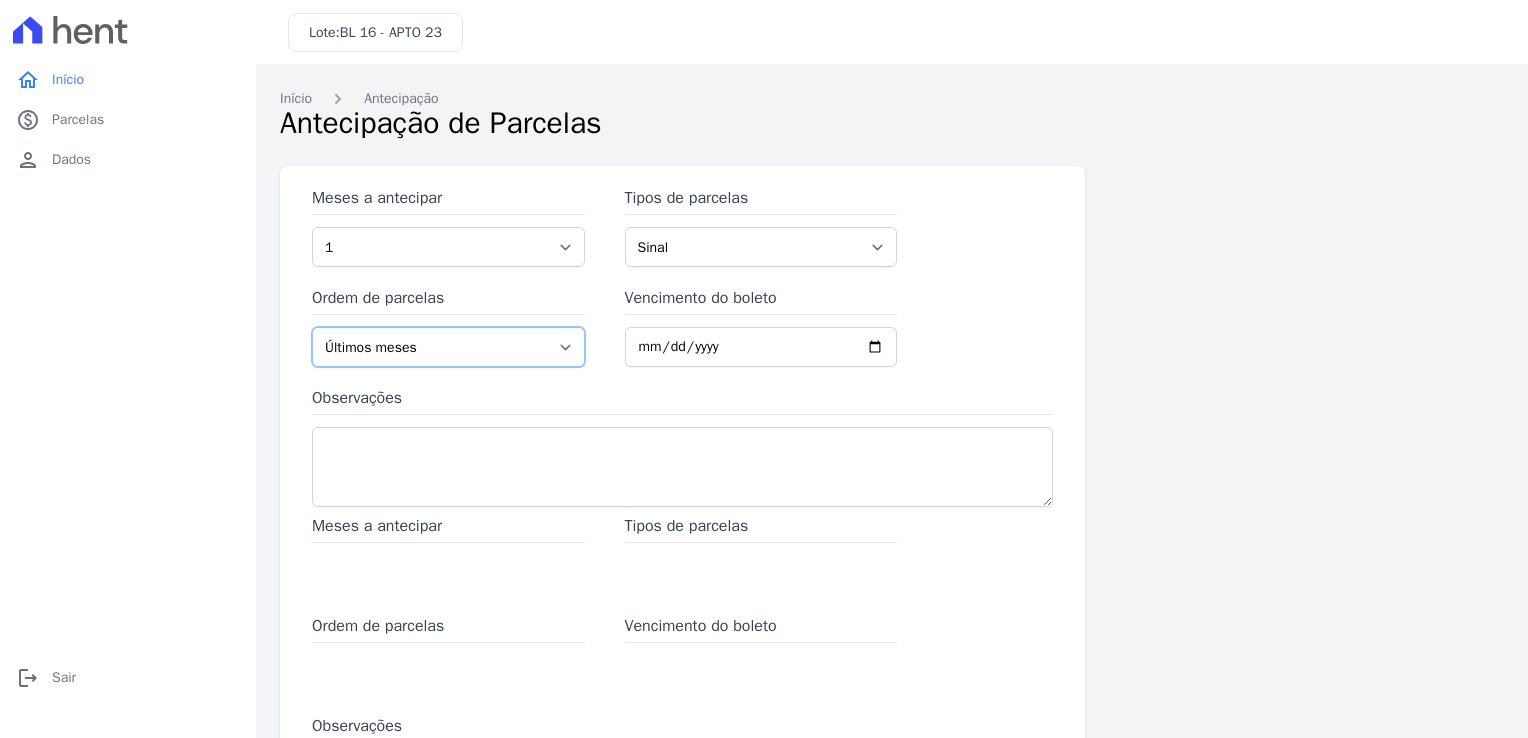 click on "Últimos meses
Primeiros meses" at bounding box center [448, 347] 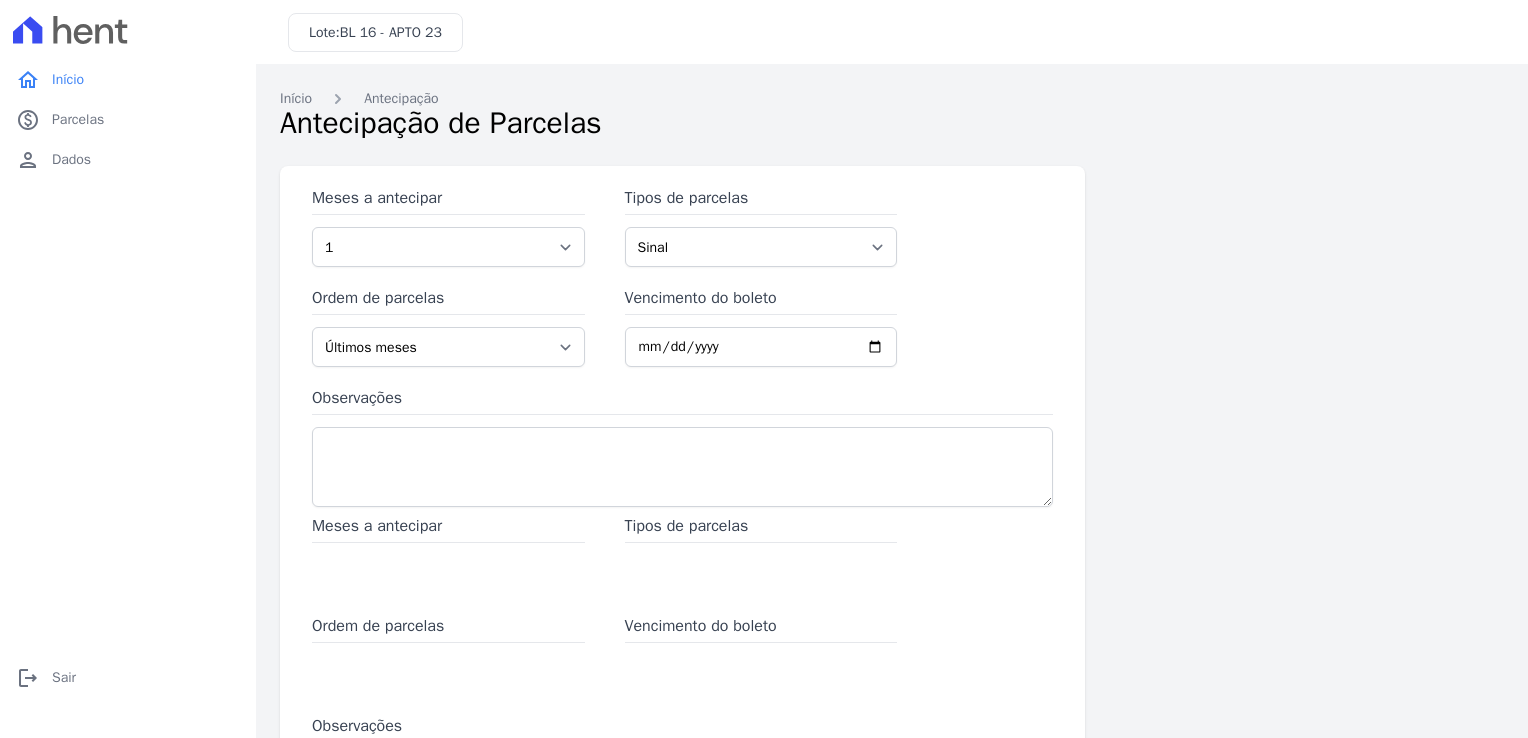 click on "Meses a antecipar
1
2
3
4
5
6
7
8
9
10
11
12
13
14
15
16
17
18
19
20
21
22
23
24
25
26
27
28
29
30
31
Tipos de parcelas
Sinal
Parcela do Cliente
Parcela Normal
Financiamento CEF
Ordem de parcelas
Últimos meses
Primeiros meses
Vencimento do boleto
Observações
Meses a antecipar
Tipos de parcelas
Ordem de parcelas
Vencimento do boleto
Observações
Concluir
1
de 2
Cancelar
Voltar
Avançar" at bounding box center [892, 546] 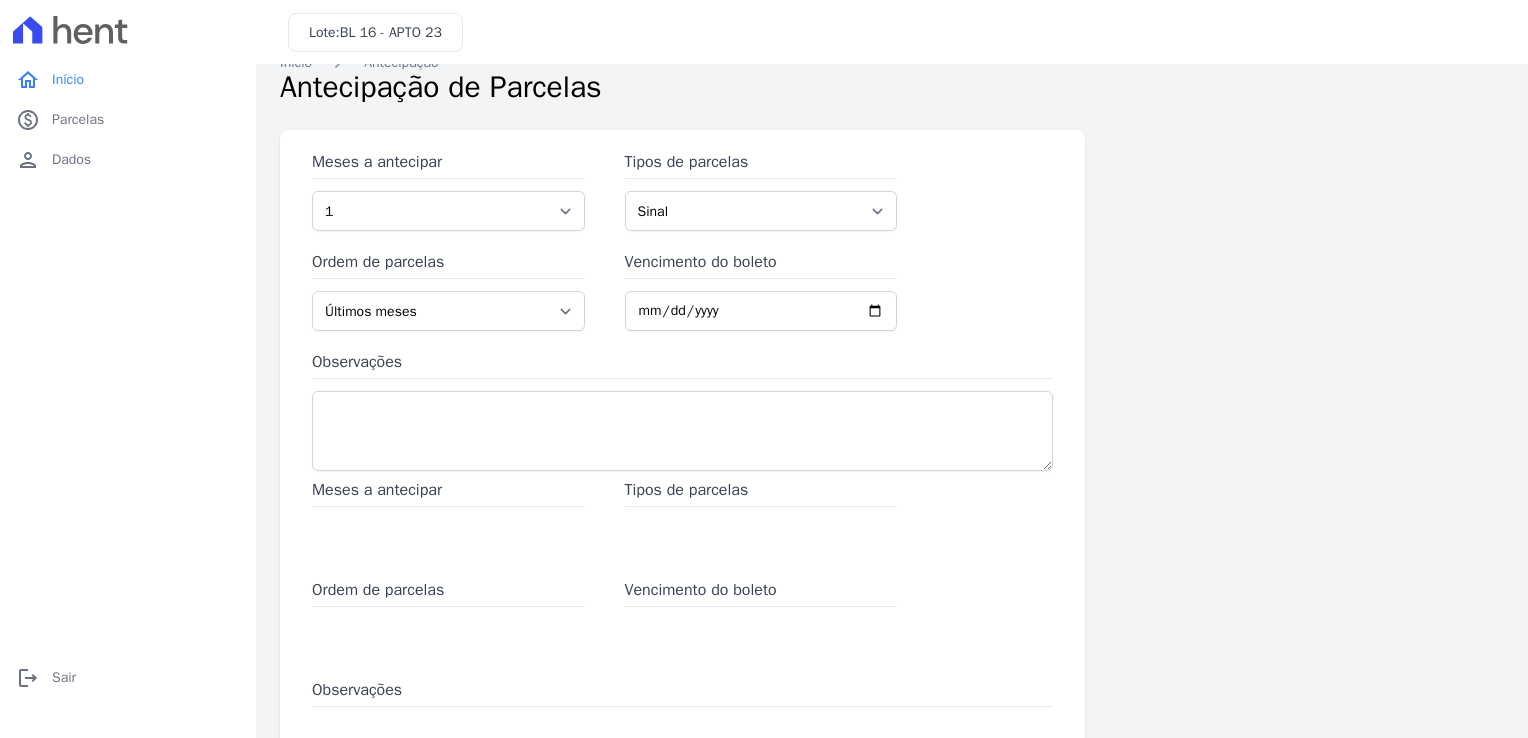 scroll, scrollTop: 0, scrollLeft: 0, axis: both 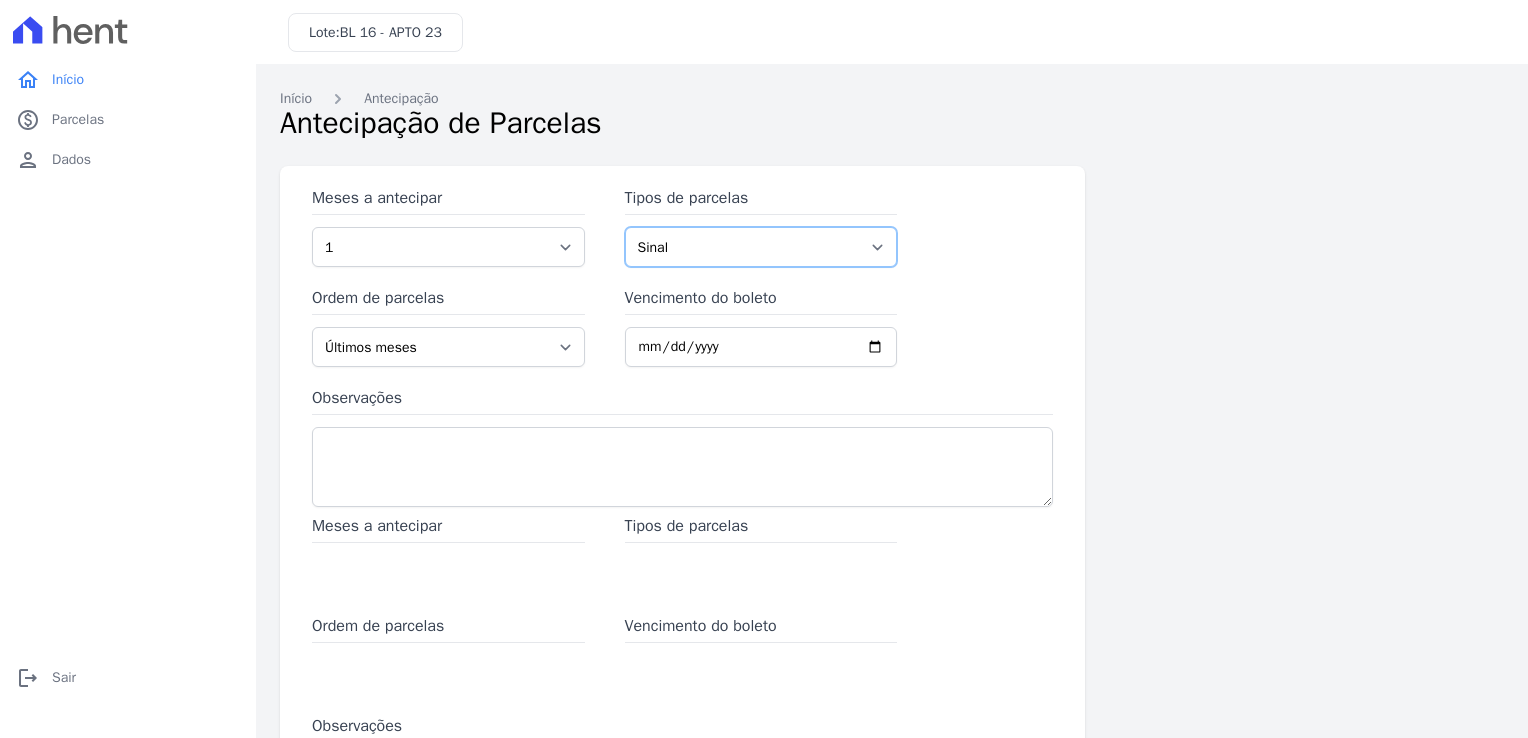 click on "Sinal
Parcela do Cliente
Parcela Normal
Financiamento CEF" at bounding box center (761, 247) 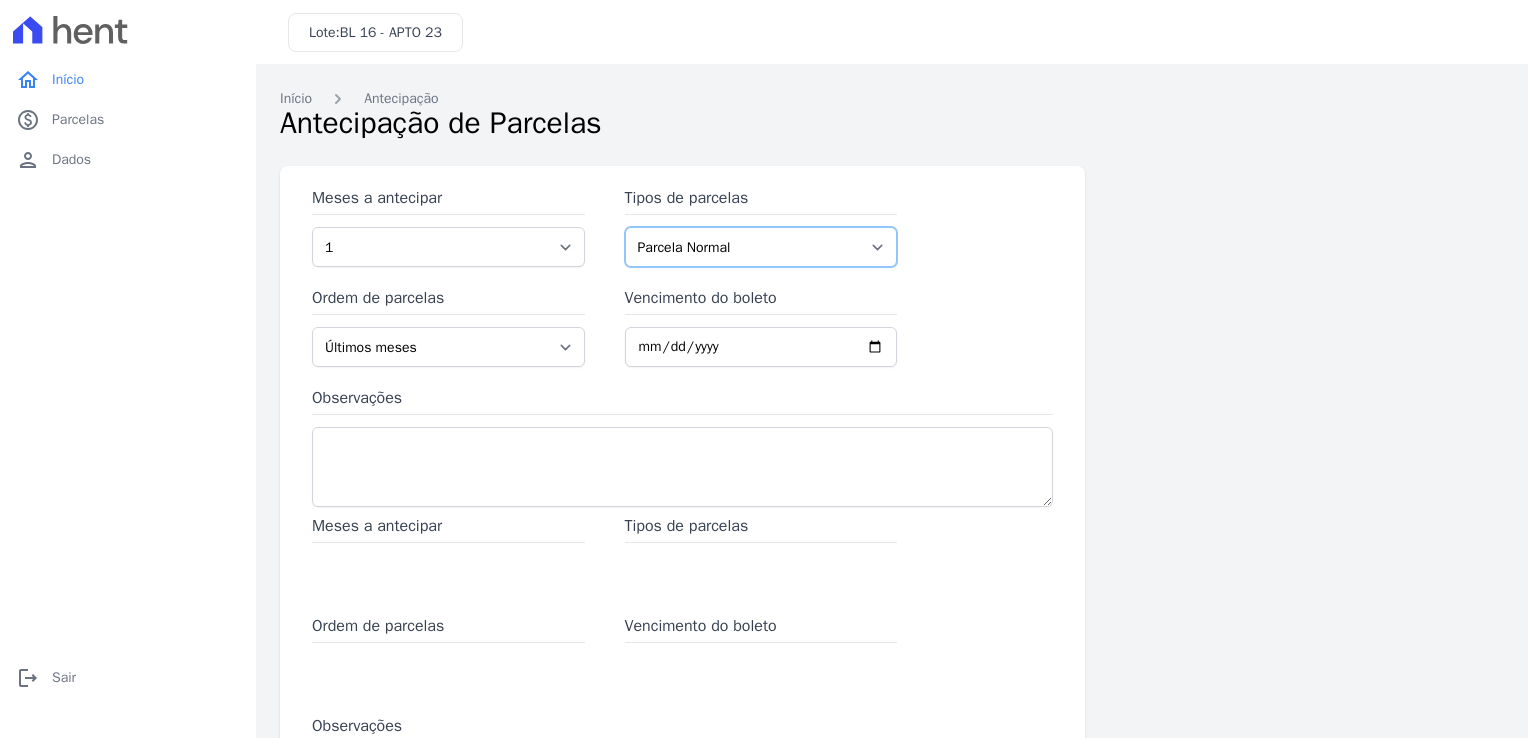 click on "Sinal
Parcela do Cliente
Parcela Normal
Financiamento CEF" at bounding box center [761, 247] 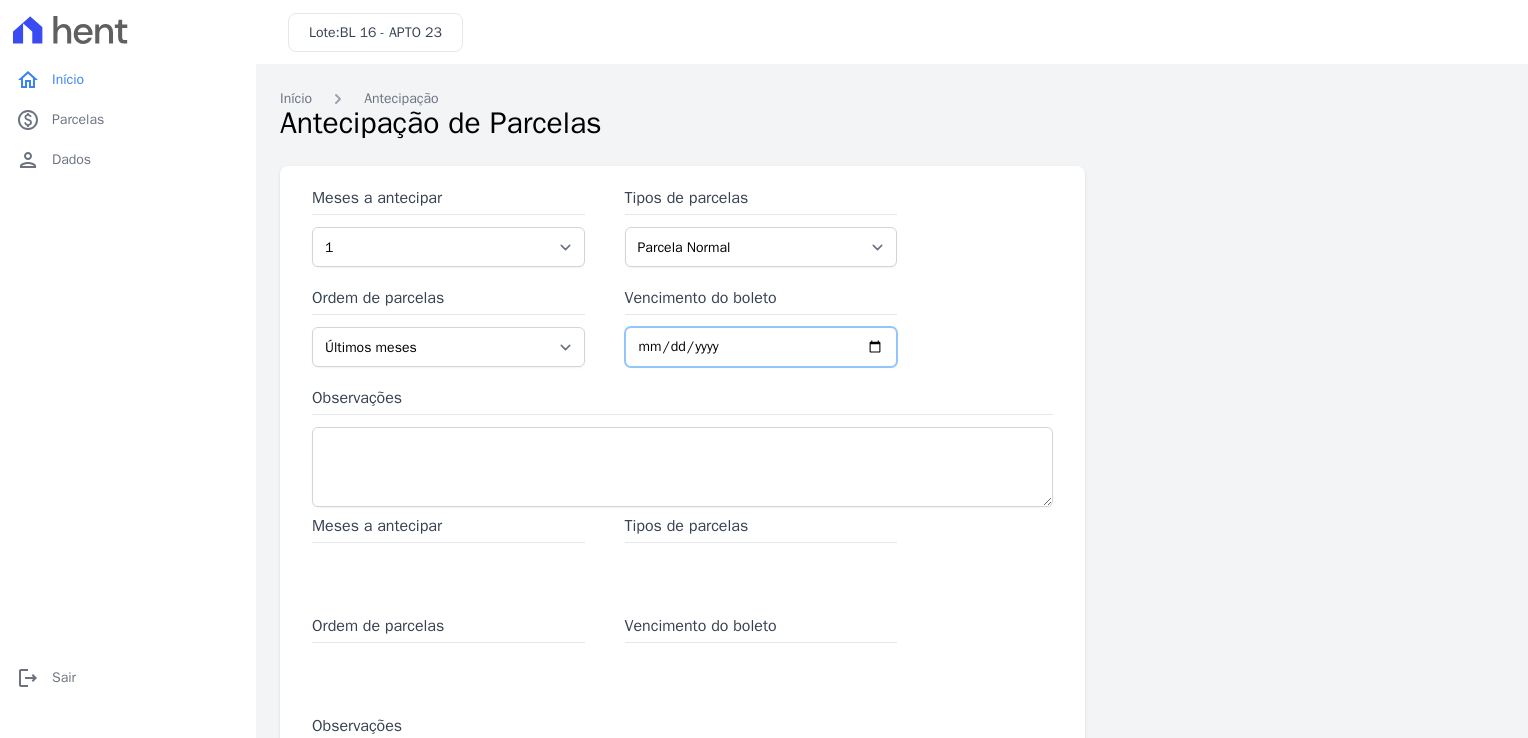 click on "Vencimento do boleto" at bounding box center (761, 347) 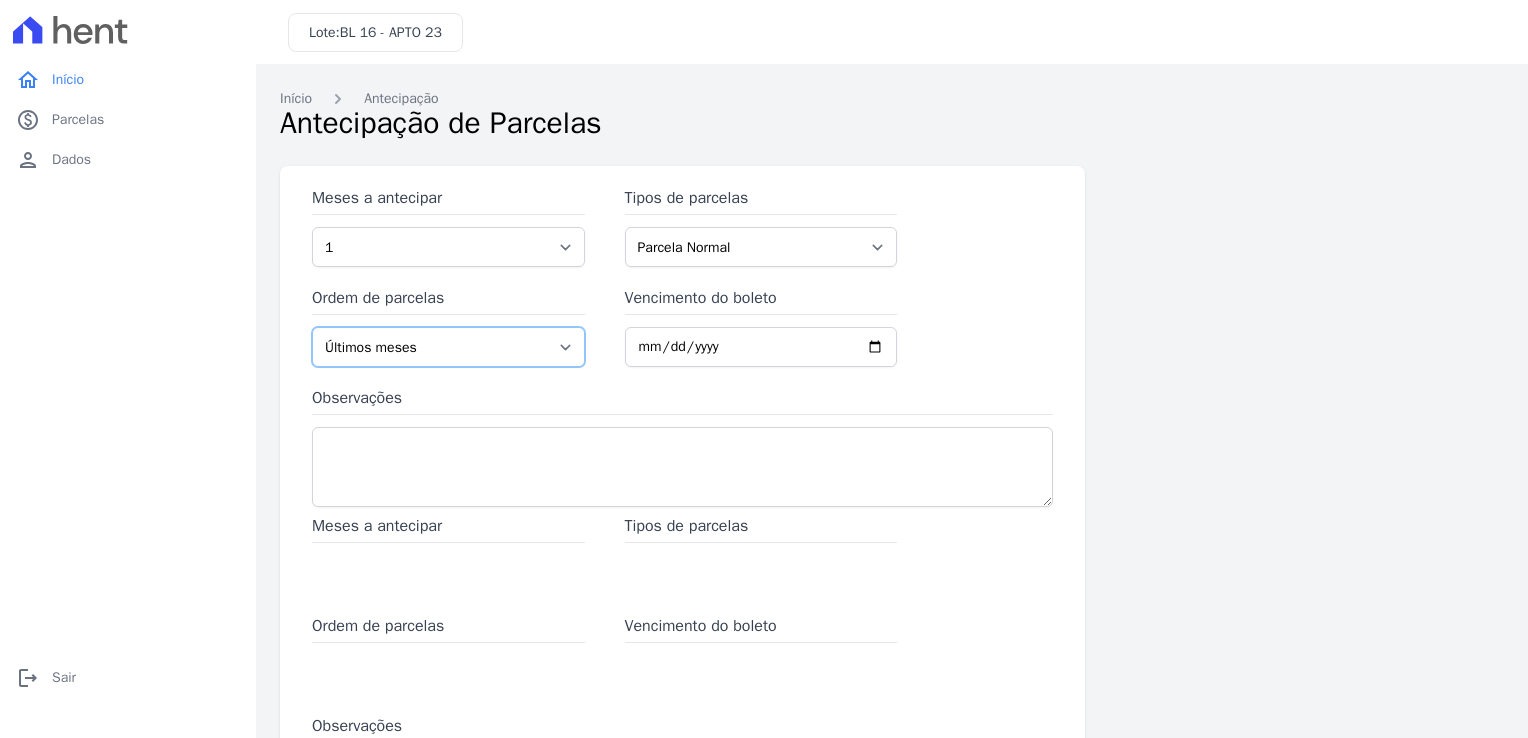 click on "Últimos meses
Primeiros meses" at bounding box center (448, 347) 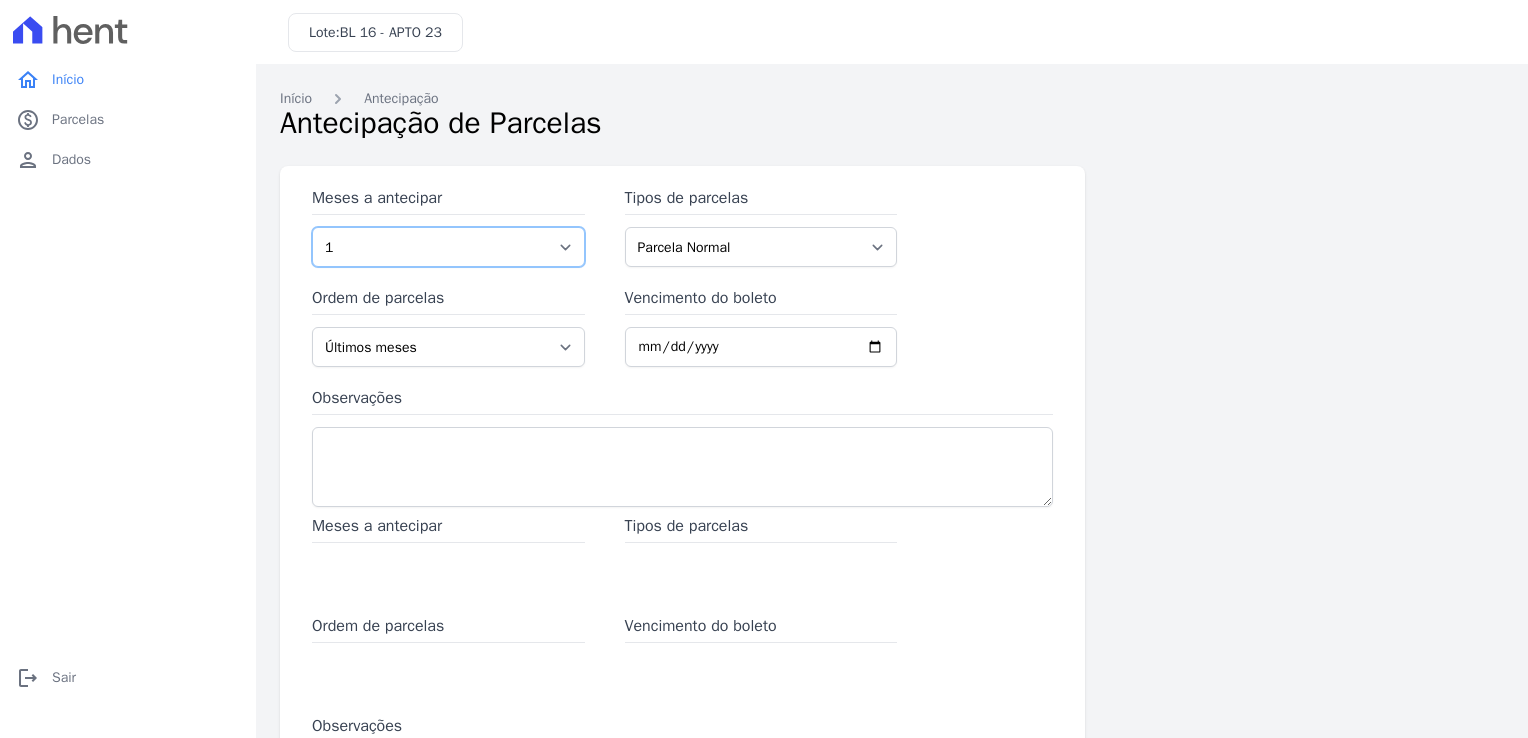 click on "1
2
3
4
5
6
7
8
9
10
11
12
13
14
15
16
17
18
19
20
21
22
23
24
25
26
27
28
29
30
31" at bounding box center [448, 247] 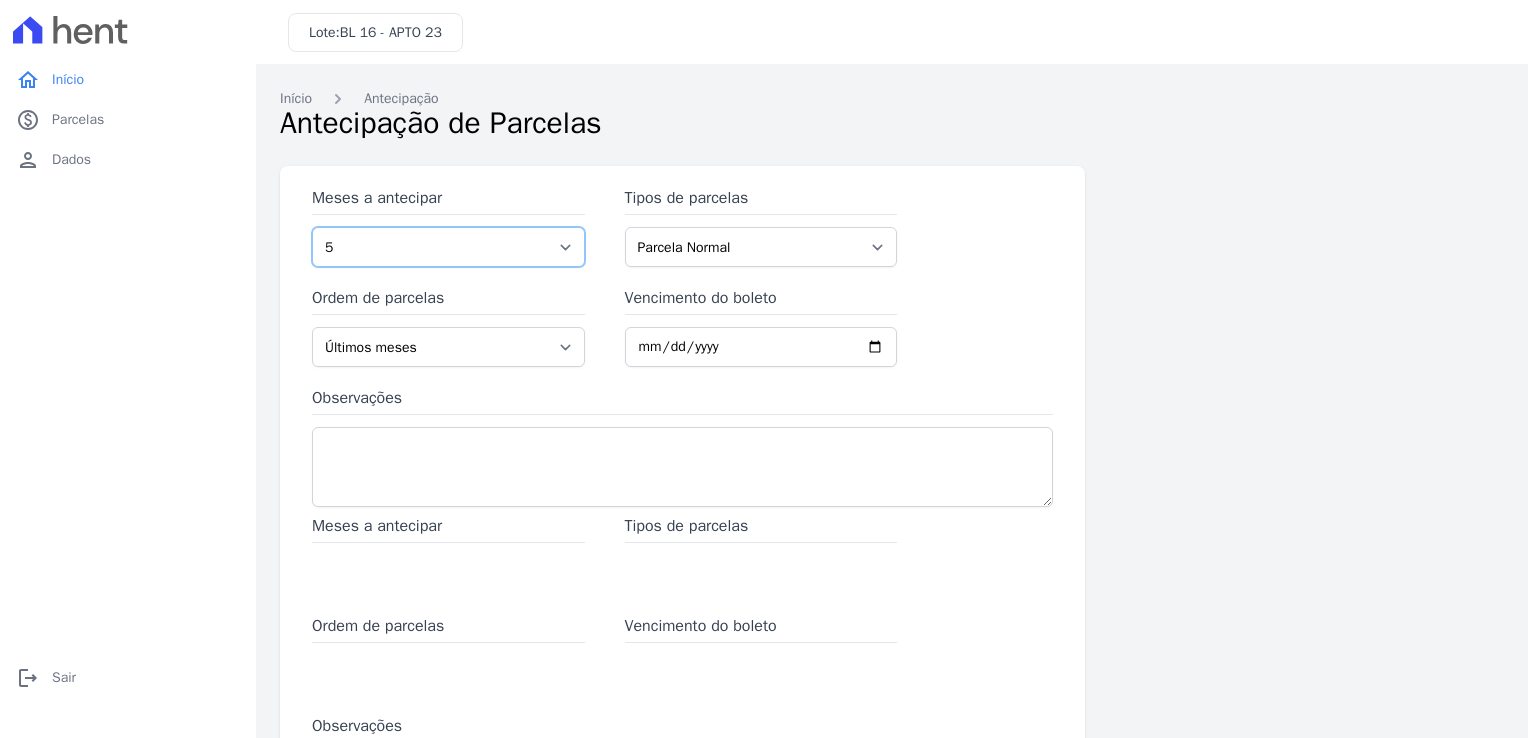 click on "1
2
3
4
5
6
7
8
9
10
11
12
13
14
15
16
17
18
19
20
21
22
23
24
25
26
27
28
29
30
31" at bounding box center (448, 247) 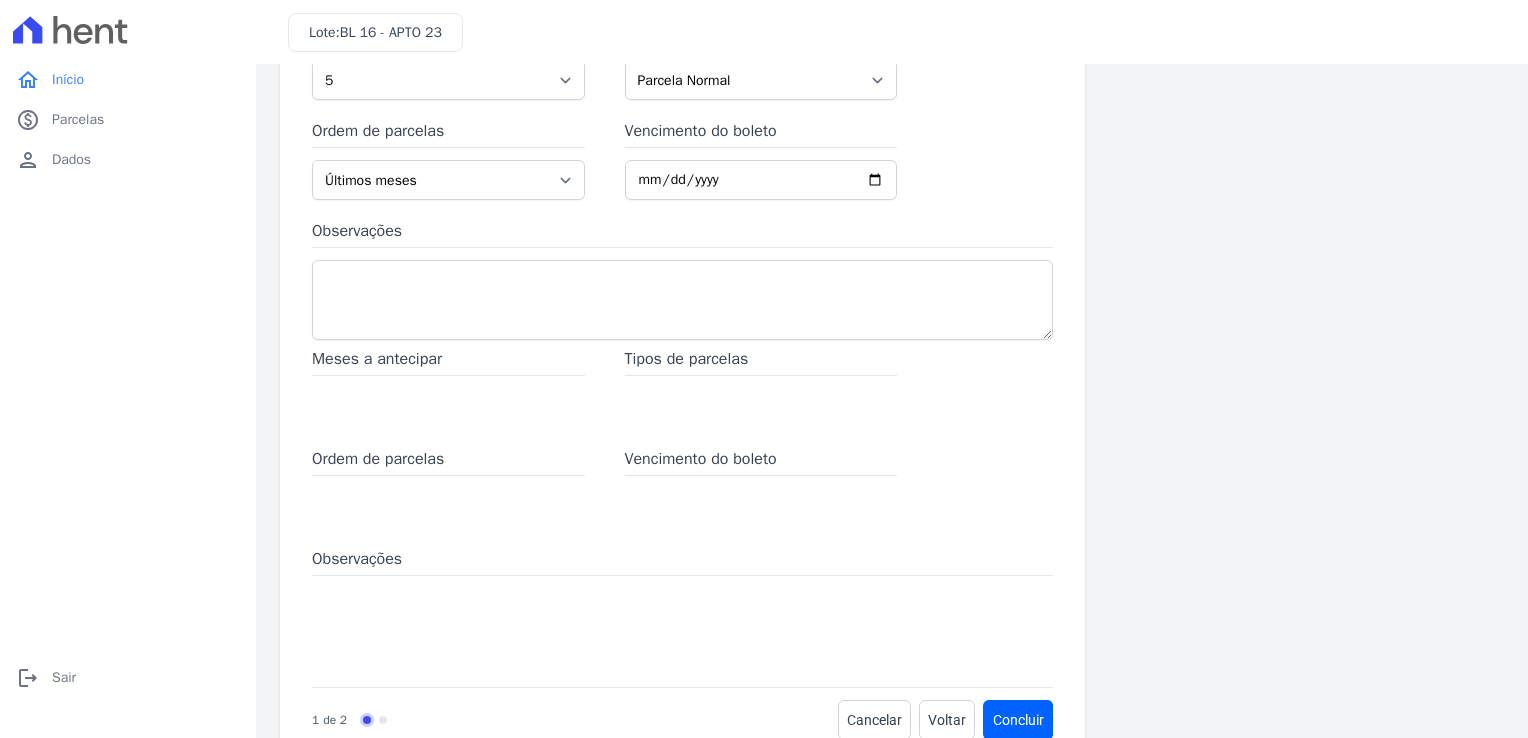 scroll, scrollTop: 212, scrollLeft: 0, axis: vertical 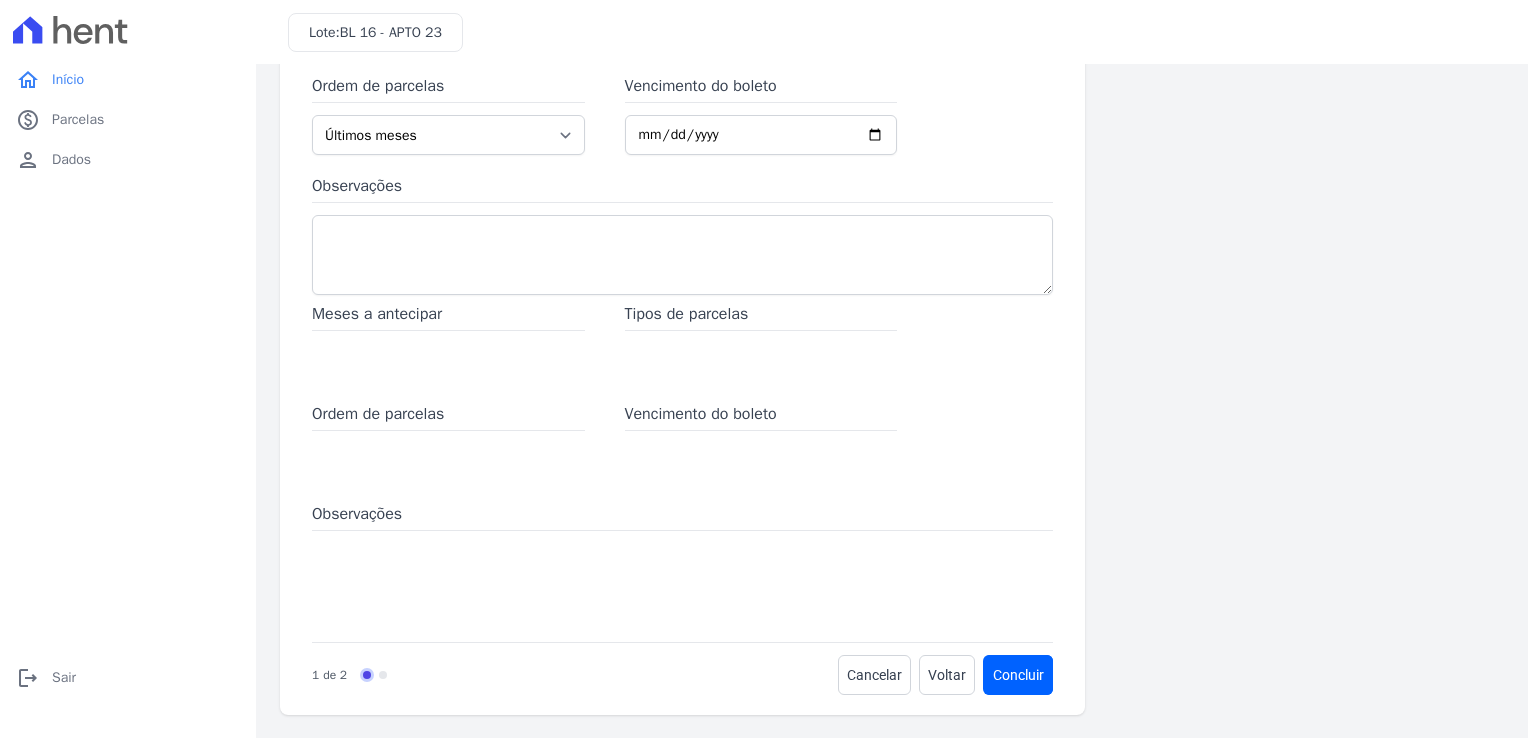 click on "Meses a antecipar" at bounding box center [448, 316] 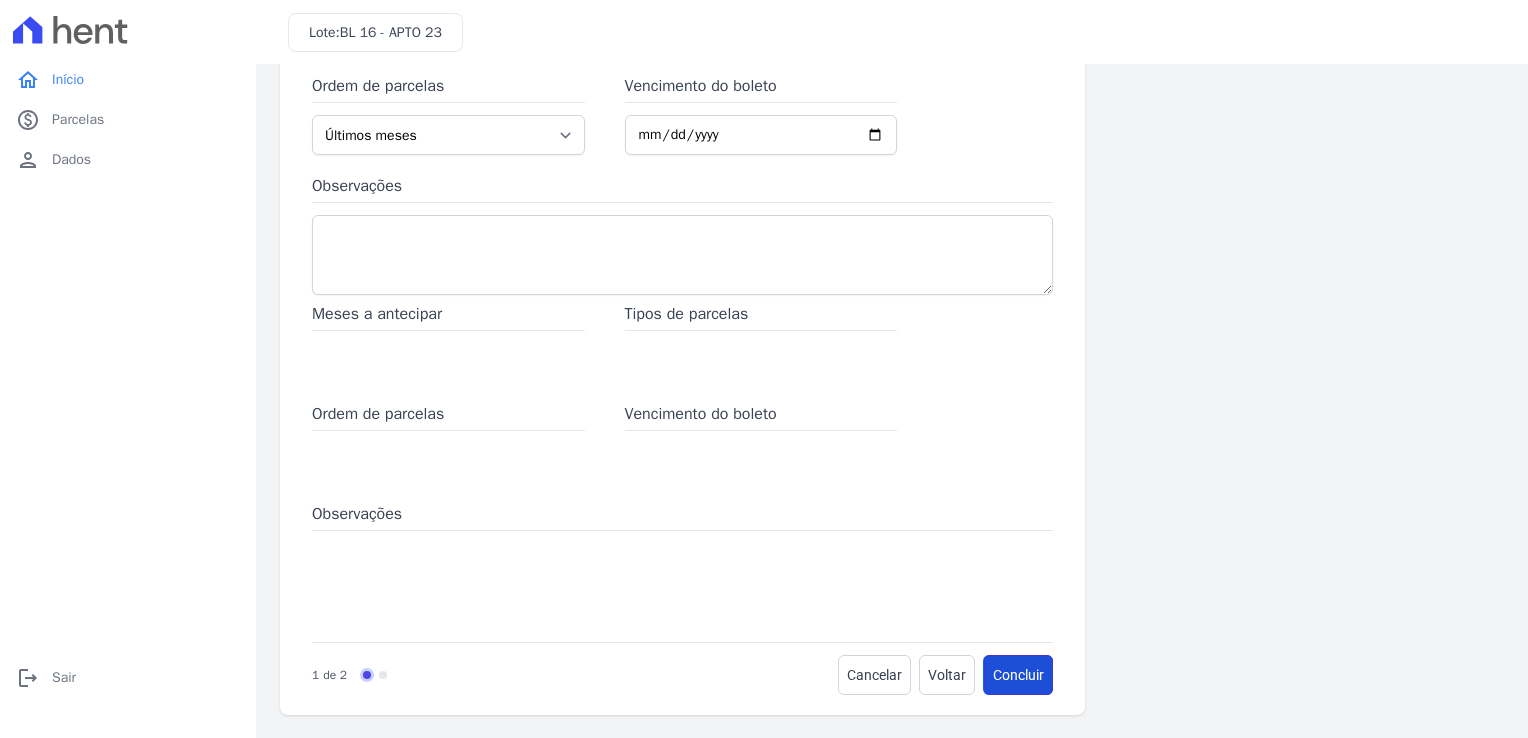click on "Concluir" at bounding box center (1018, 675) 